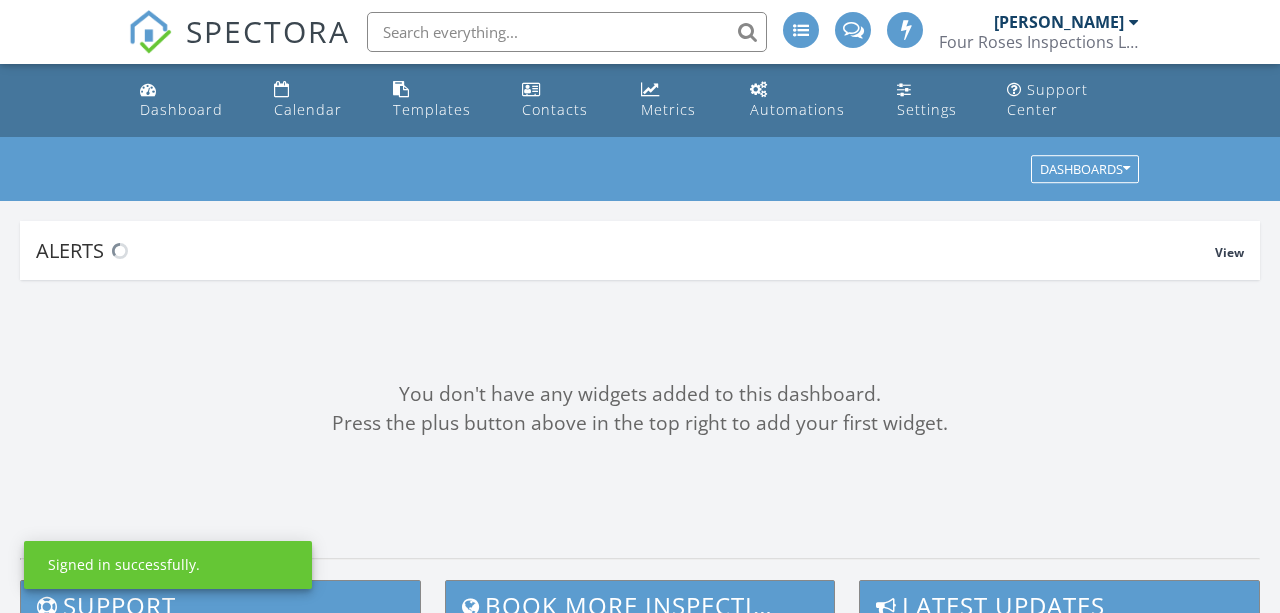 scroll, scrollTop: 0, scrollLeft: 0, axis: both 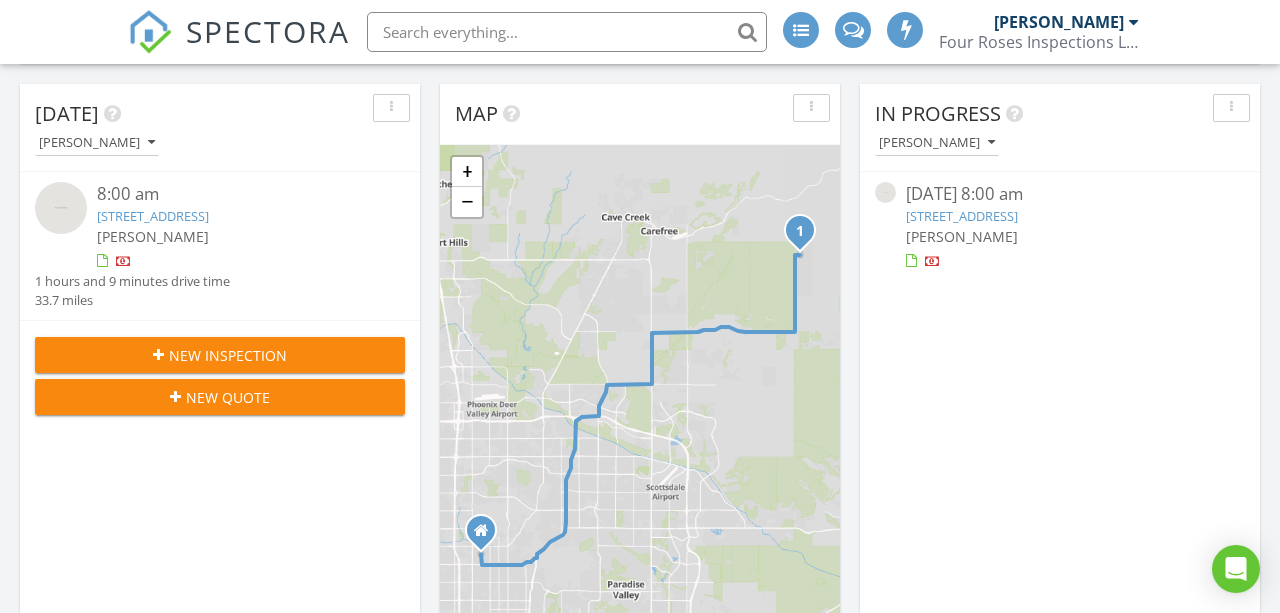 click on "New Inspection" at bounding box center (228, 355) 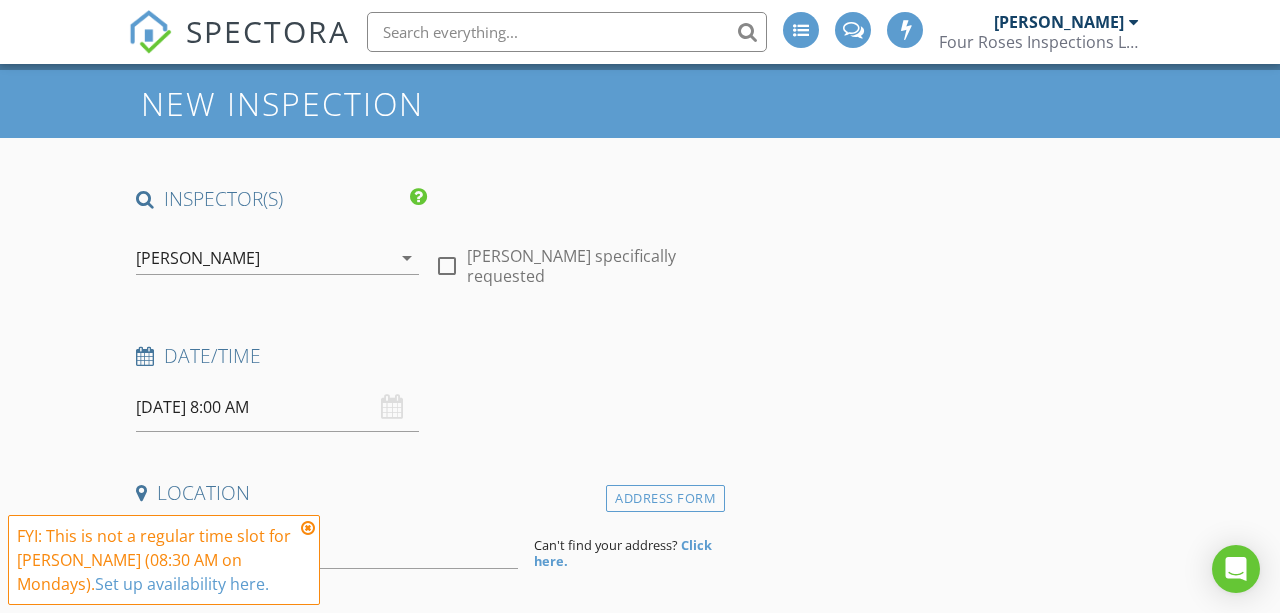 scroll, scrollTop: 67, scrollLeft: 0, axis: vertical 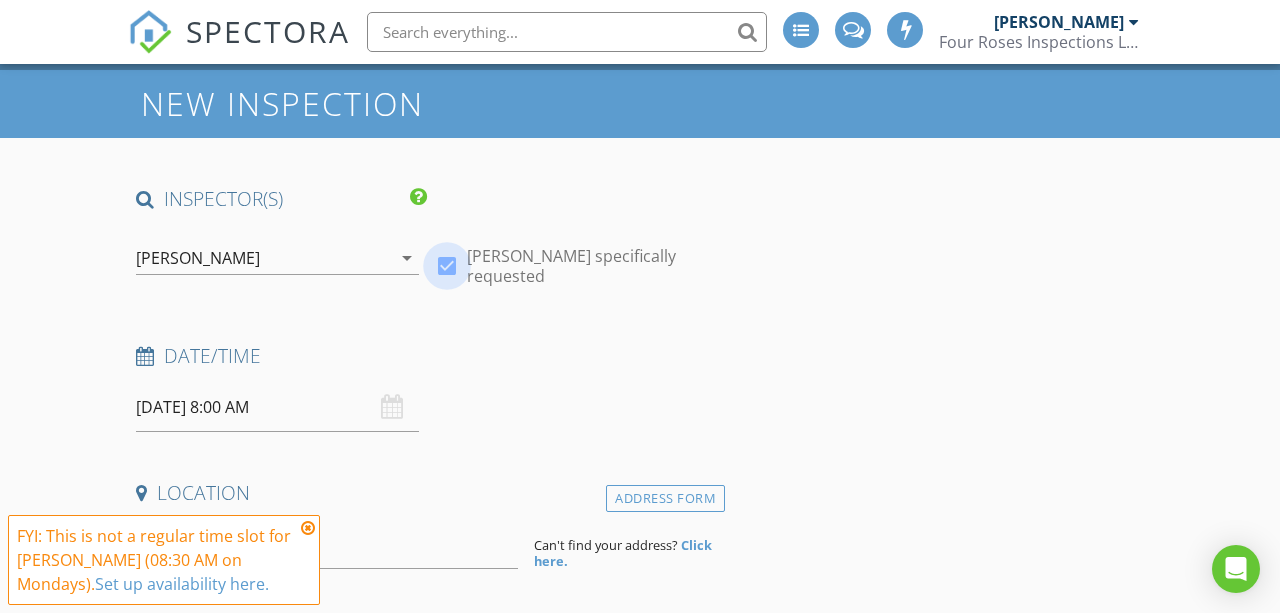 checkbox on "true" 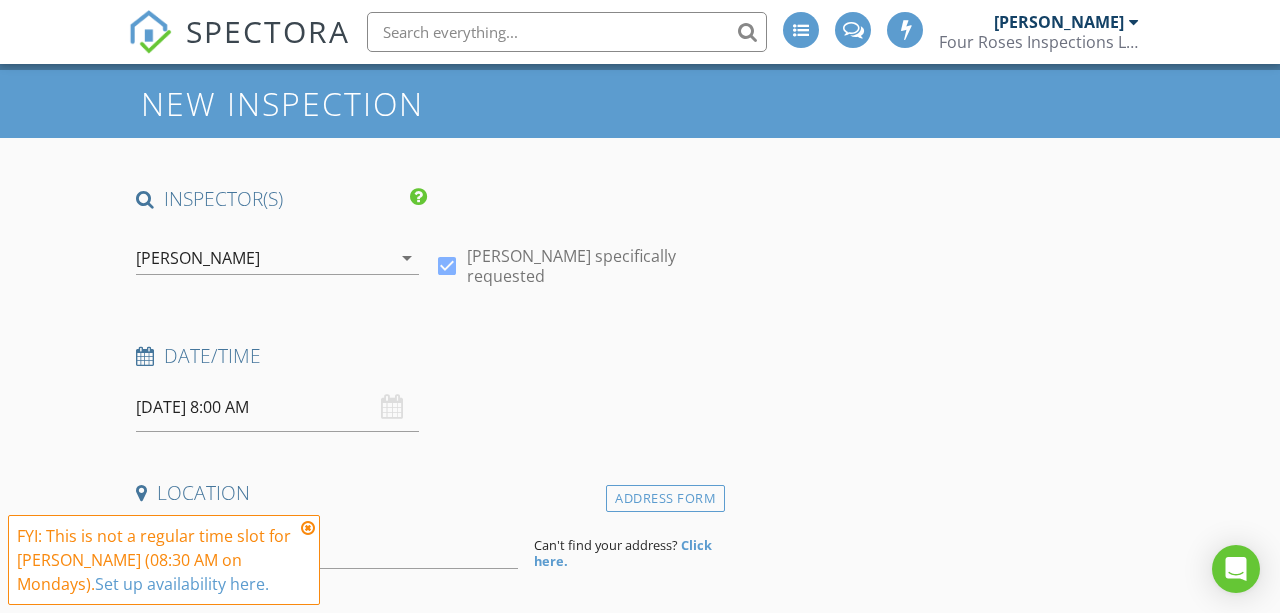 click on "[DATE] 8:00 AM" at bounding box center [277, 407] 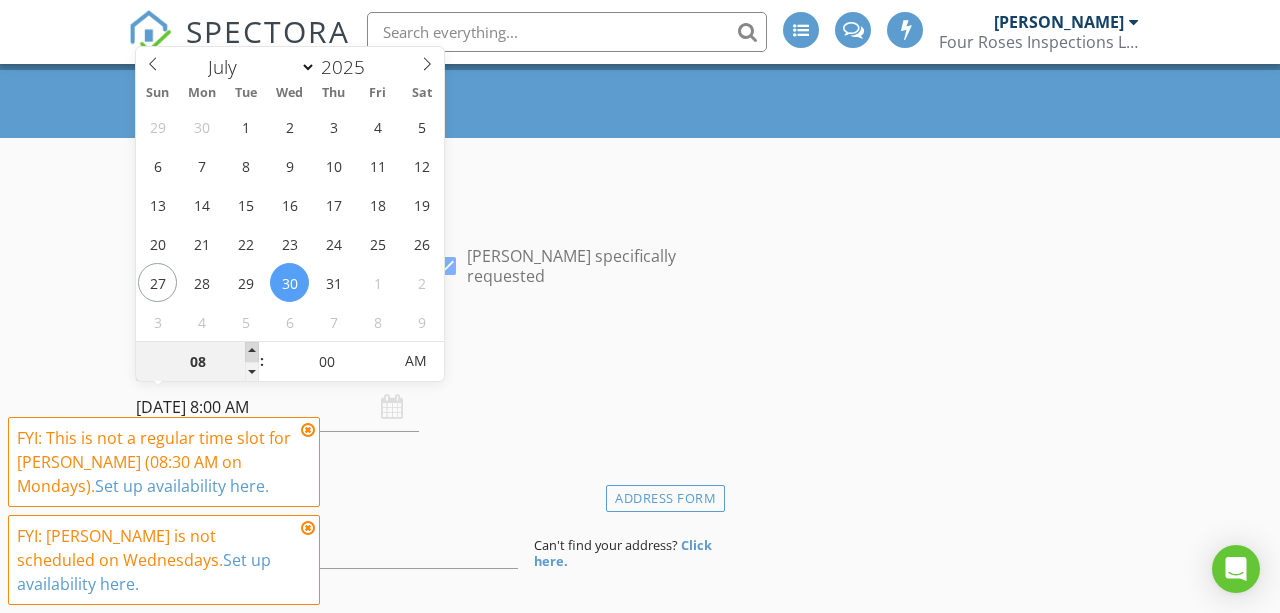 click at bounding box center (252, 352) 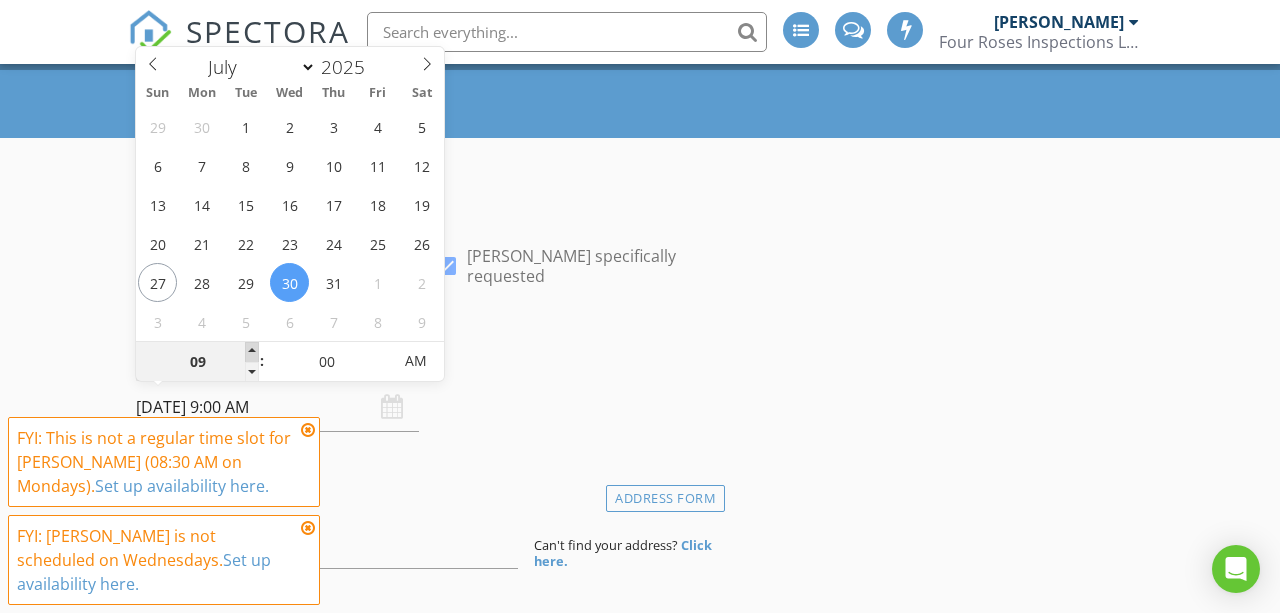 type on "07/30/2025 10:00 AM" 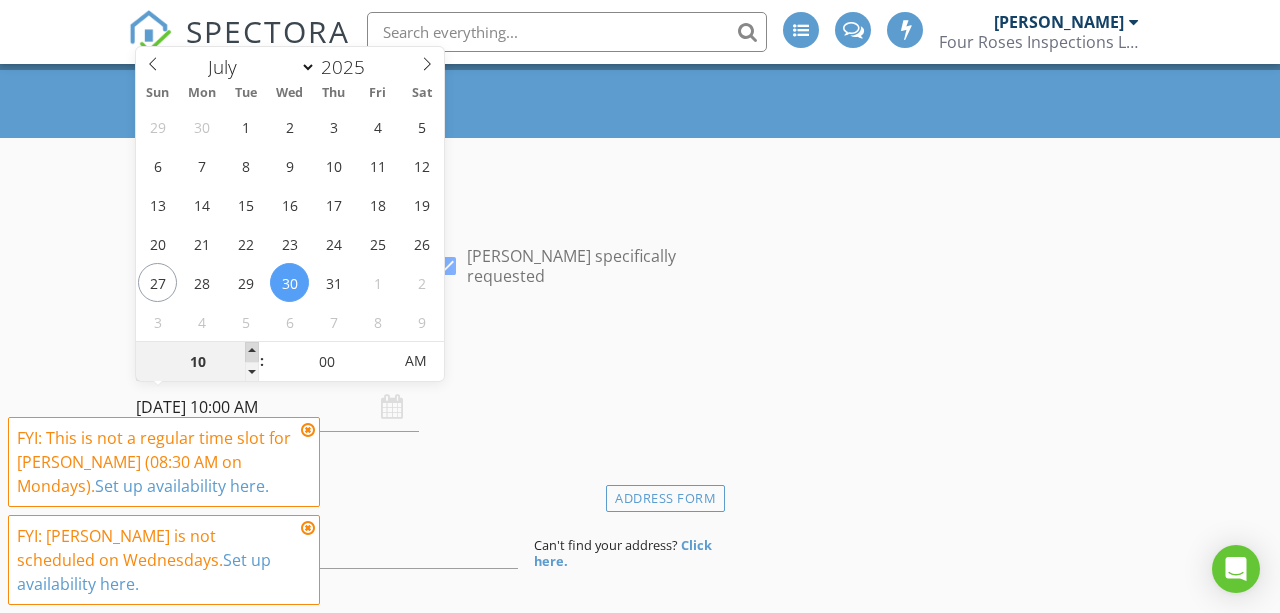 click at bounding box center [252, 352] 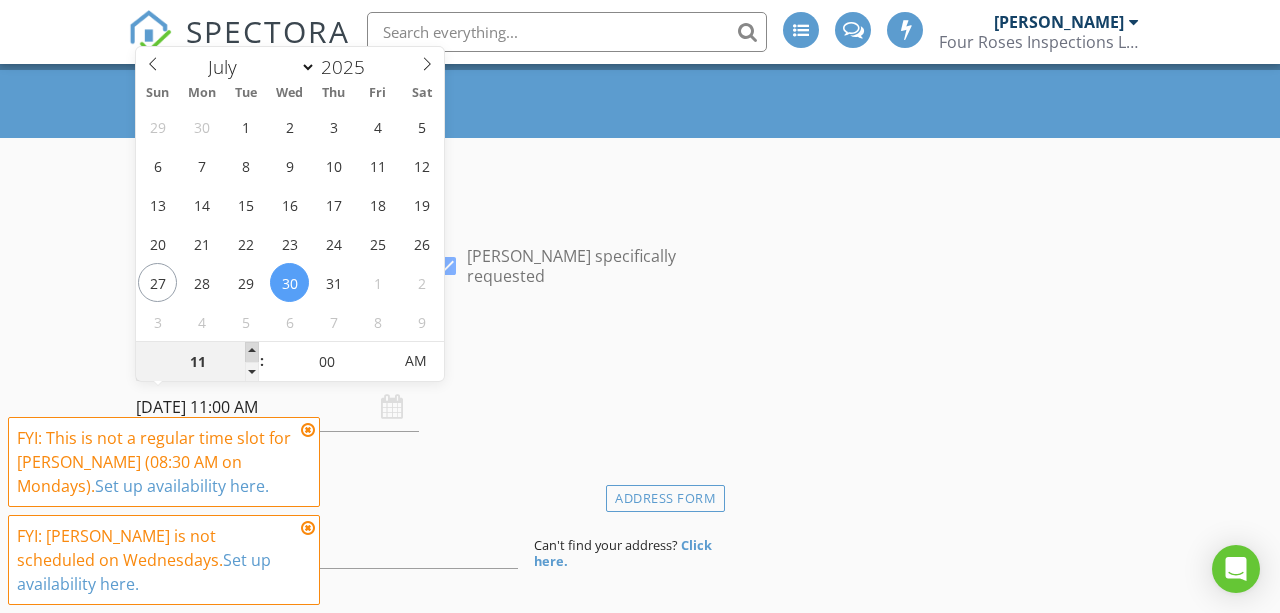 type on "07/30/2025 12:00 PM" 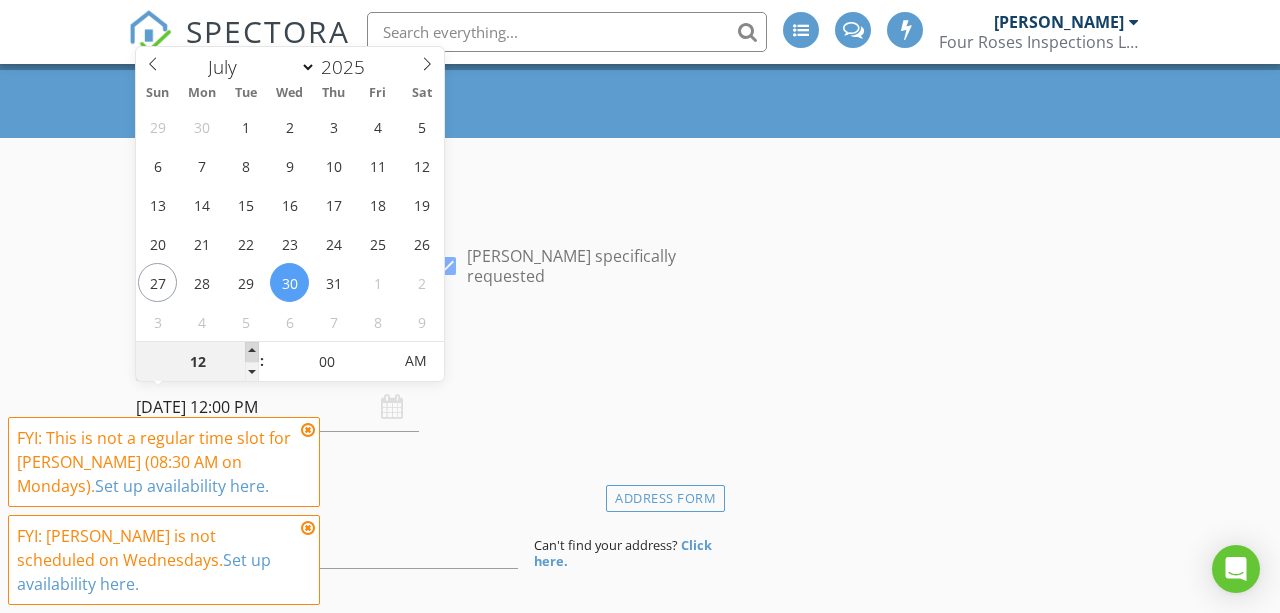 click at bounding box center [252, 352] 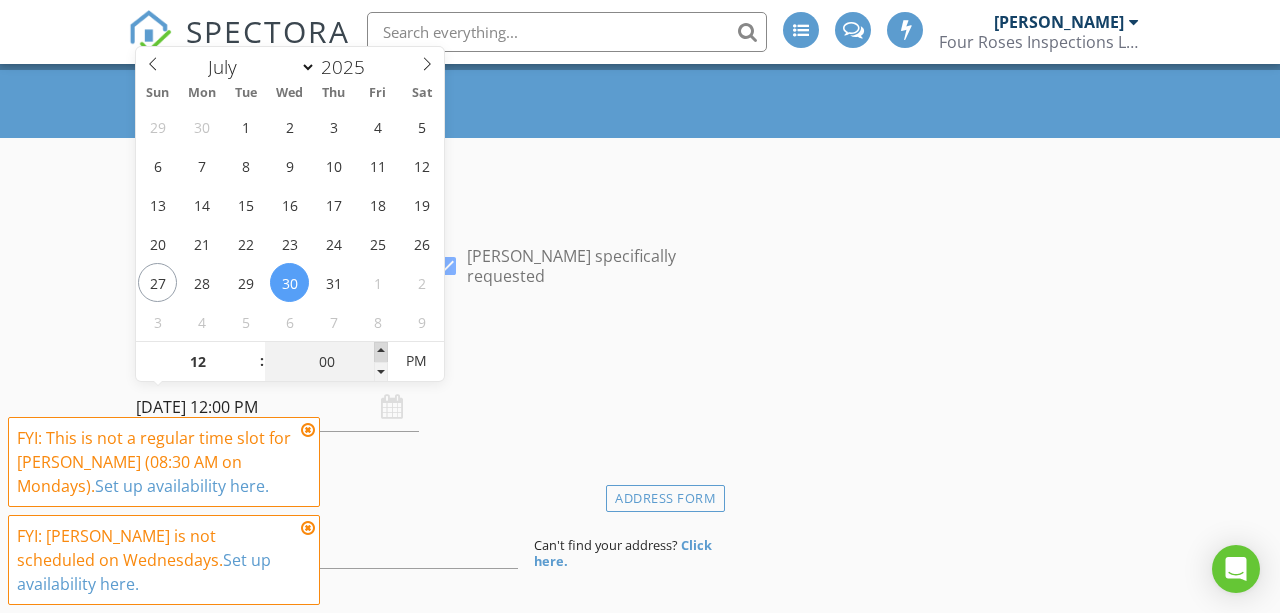 type on "07/30/2025 12:05 PM" 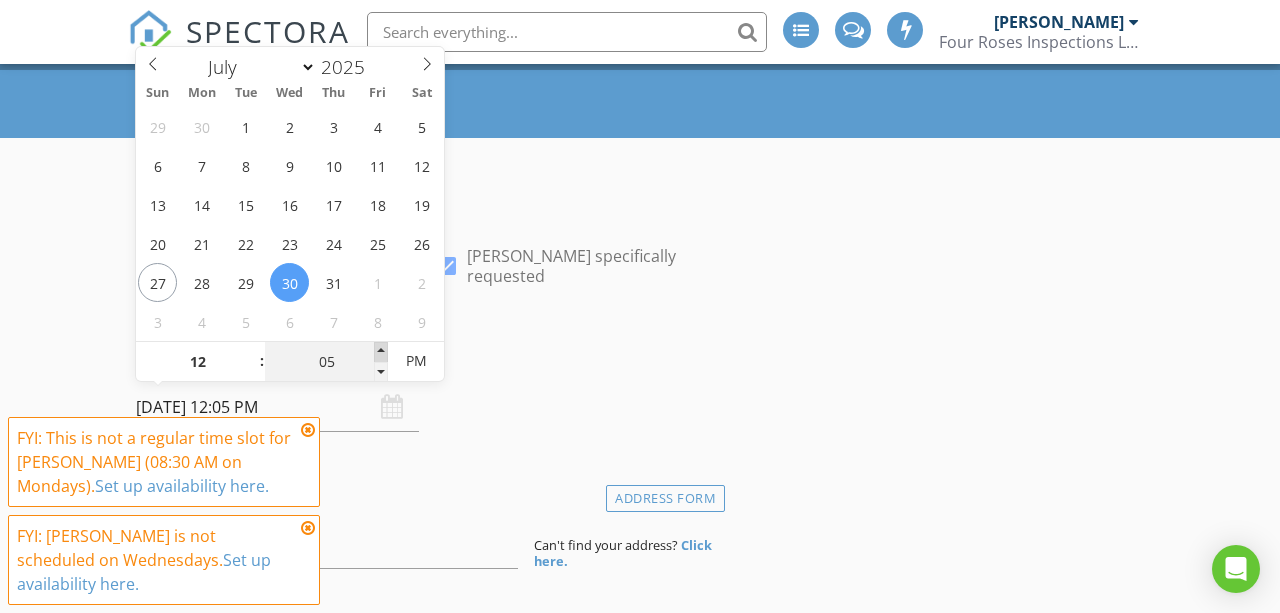 click at bounding box center [381, 352] 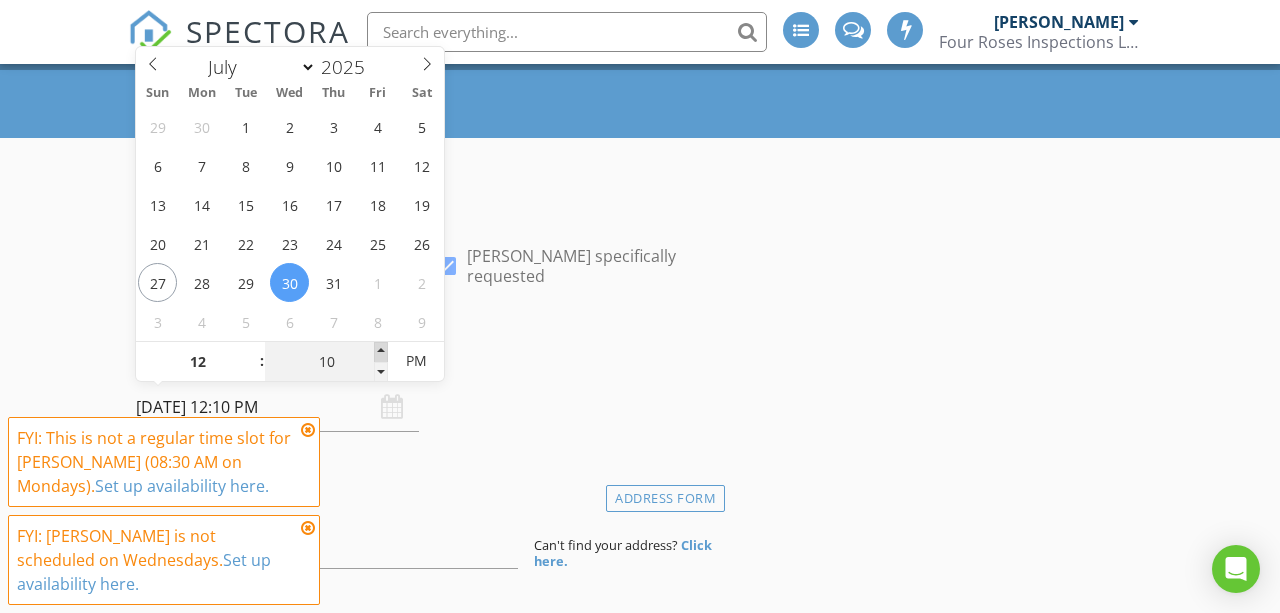 click at bounding box center [381, 352] 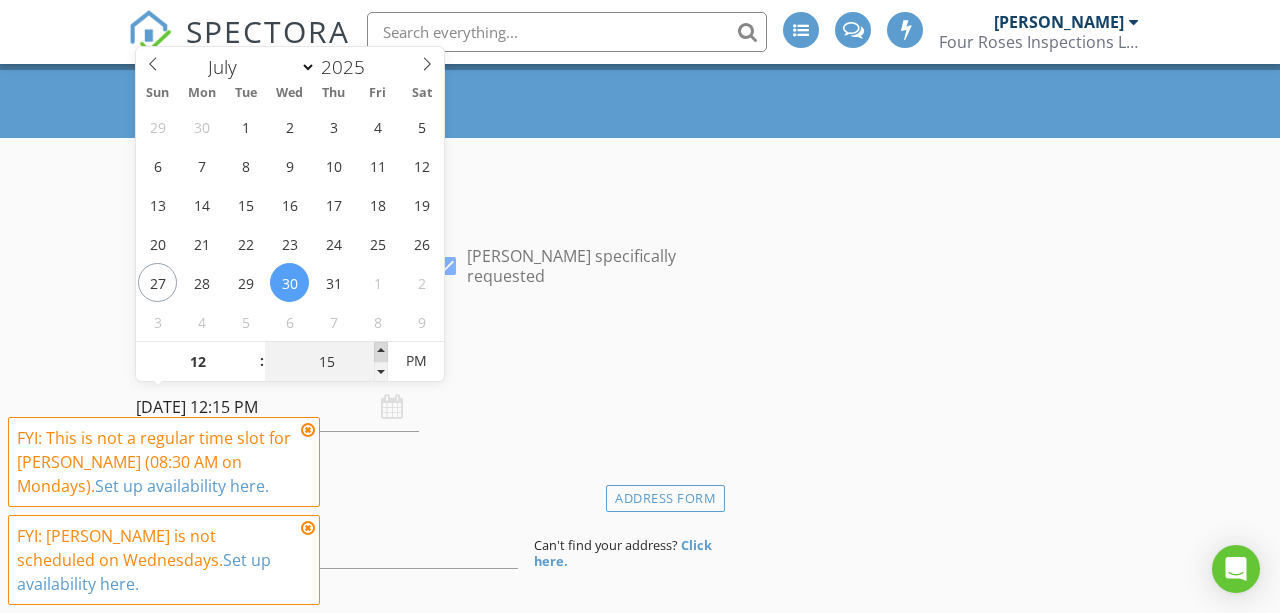 click at bounding box center (381, 352) 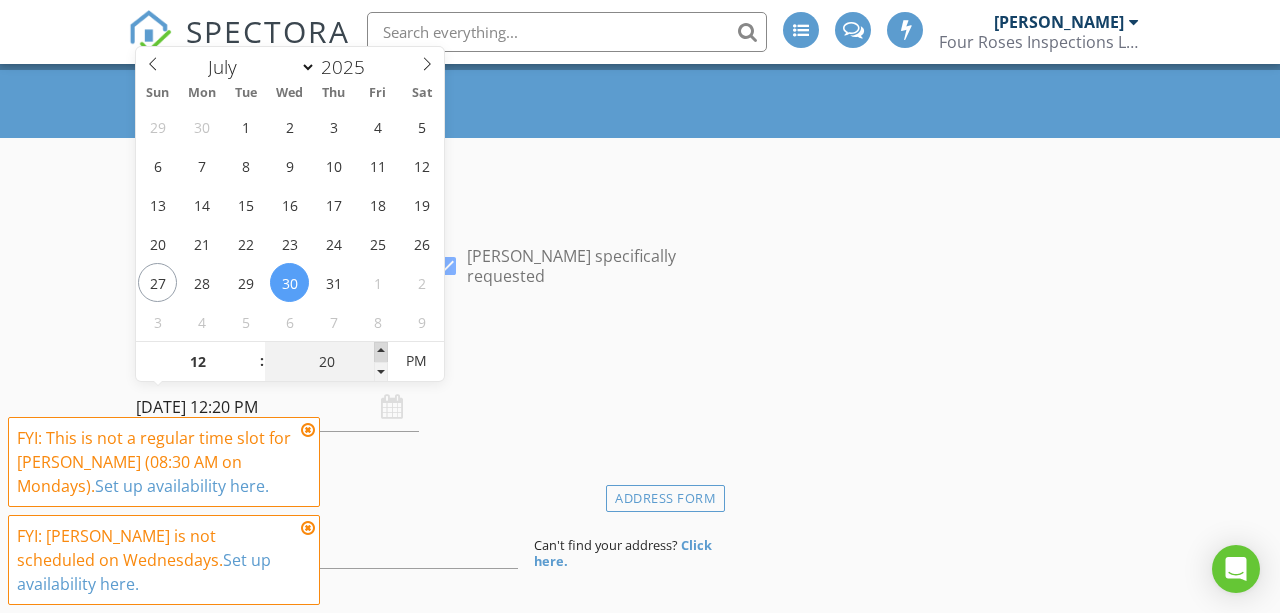 click at bounding box center (381, 352) 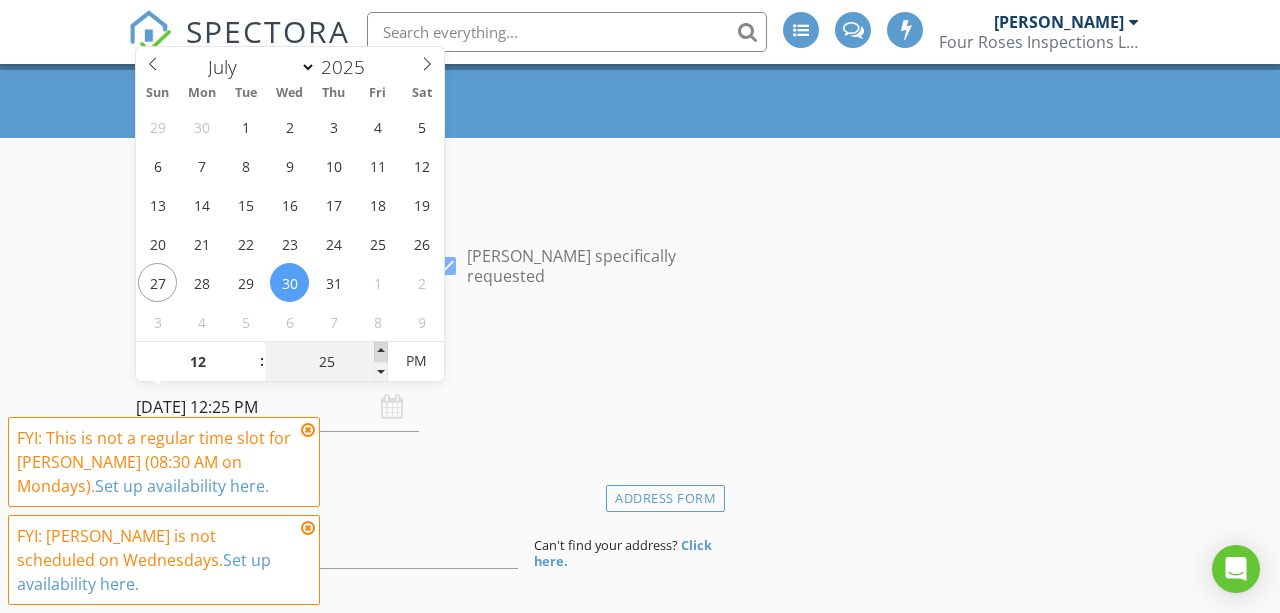 click at bounding box center [381, 352] 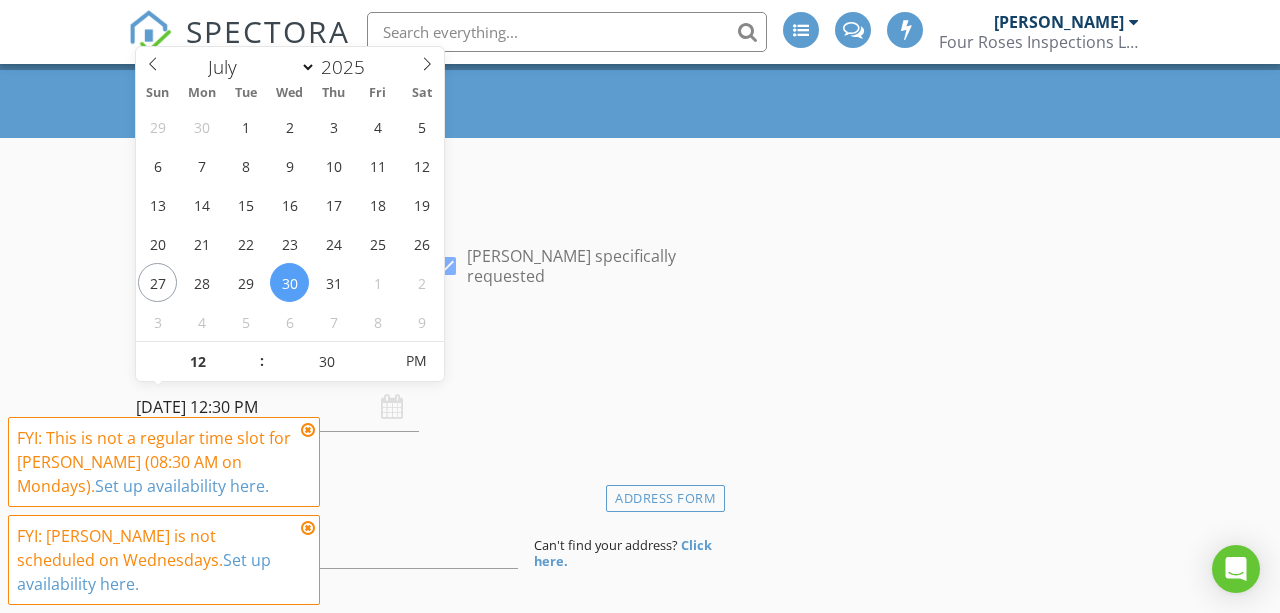 click on "INSPECTOR(S)
check_box   Morgan Brown   PRIMARY   Morgan Brown arrow_drop_down   check_box Morgan Brown specifically requested
Date/Time
07/30/2025 12:30 PM
Location
Address Form       Can't find your address?   Click here.
client
check_box Enable Client CC email for this inspection   Client Search     check_box_outline_blank Client is a Company/Organization     First Name   Last Name   Email   CC Email   Phone         Tags         Notes   Private Notes
ADD ADDITIONAL client
SERVICES
check_box_outline_blank   Residential Inspection   Full Residential Inspection SF and Age check_box_outline_blank   Commercial Inspection    Full Commercial Inspection SF and Age check_box_outline_blank   11 Month Inspection   Full 1 yr. Residential Inspection SF  check_box_outline_blank   Reinspect" at bounding box center (426, 1913) 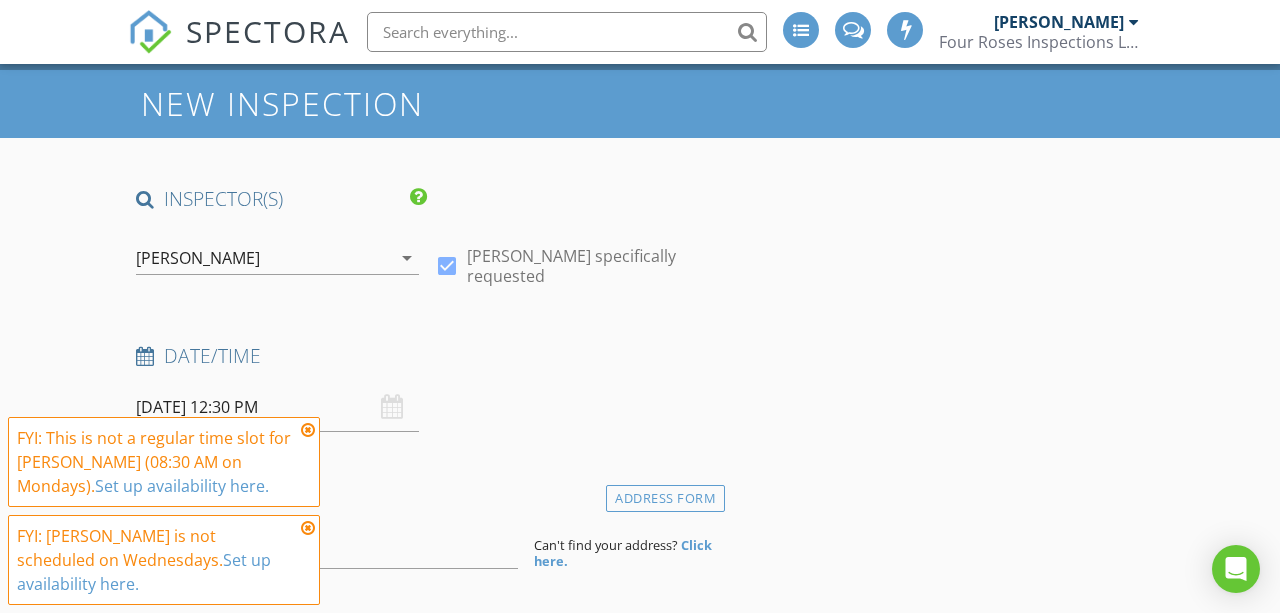 click at bounding box center (308, 430) 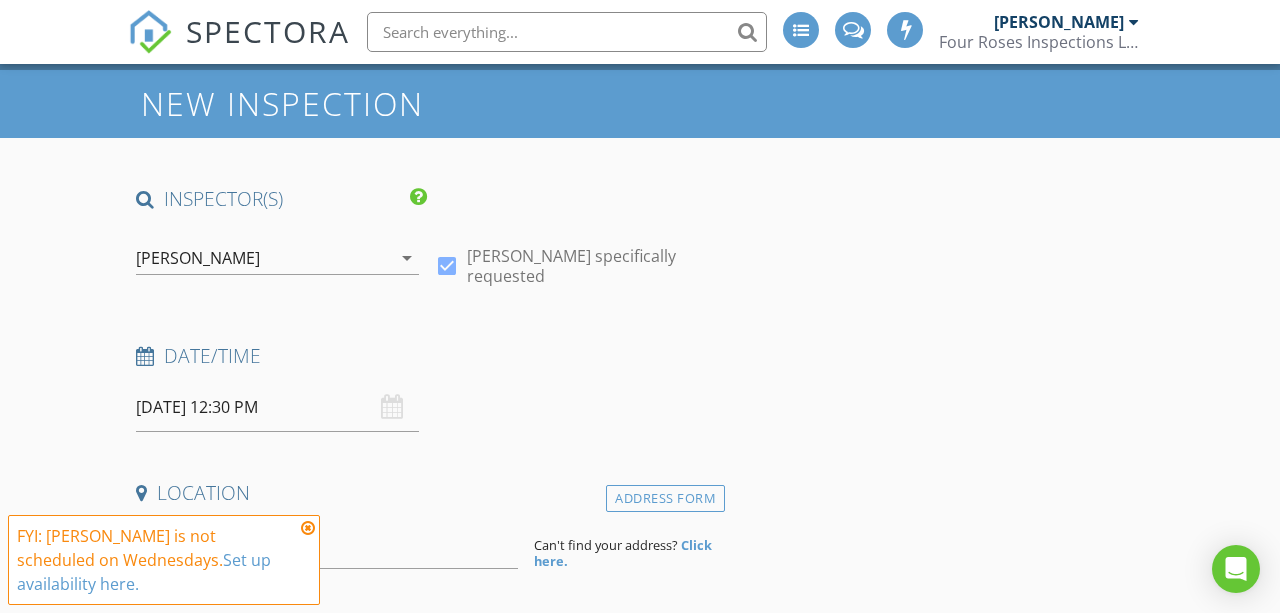 click at bounding box center (308, 528) 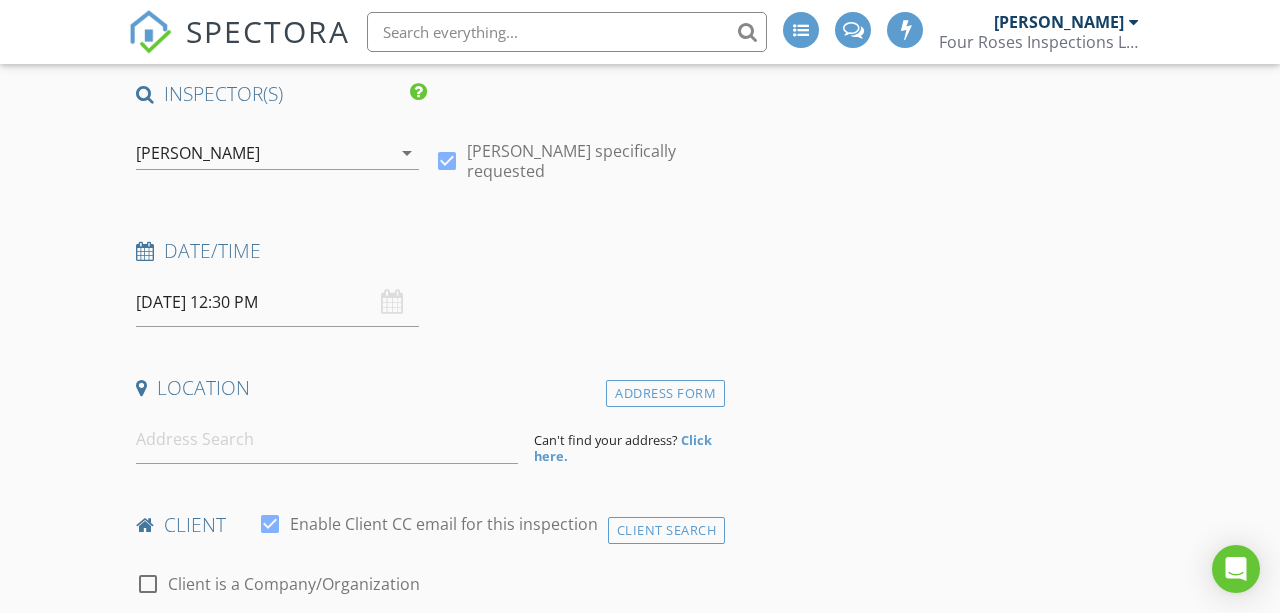 scroll, scrollTop: 175, scrollLeft: 0, axis: vertical 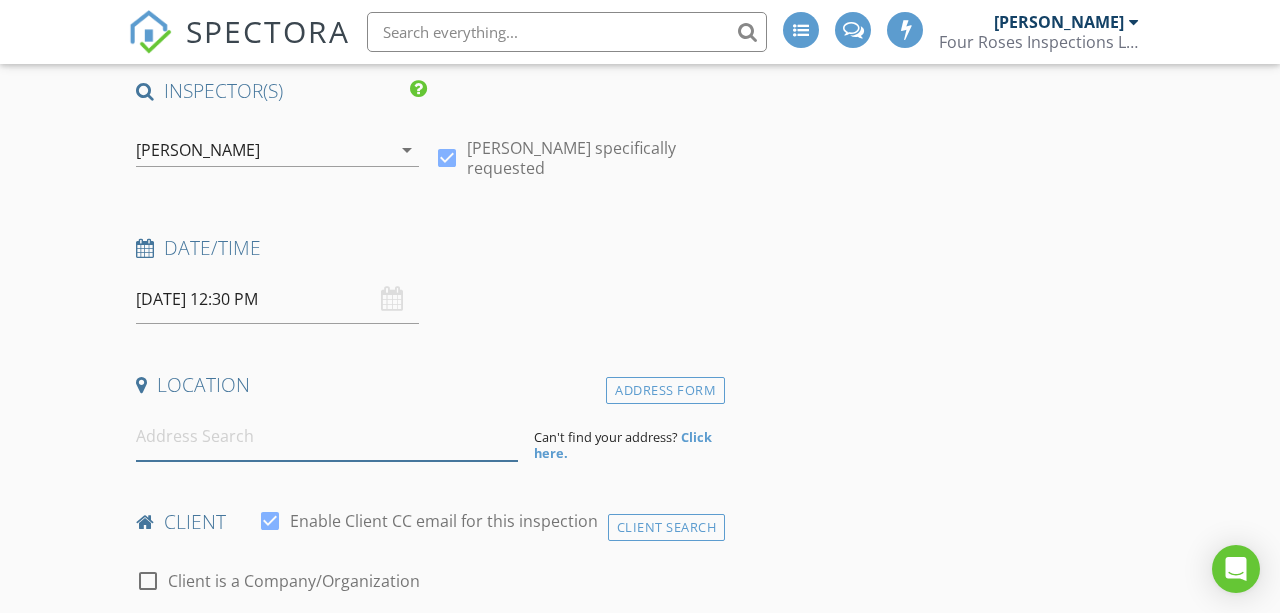 click at bounding box center [327, 436] 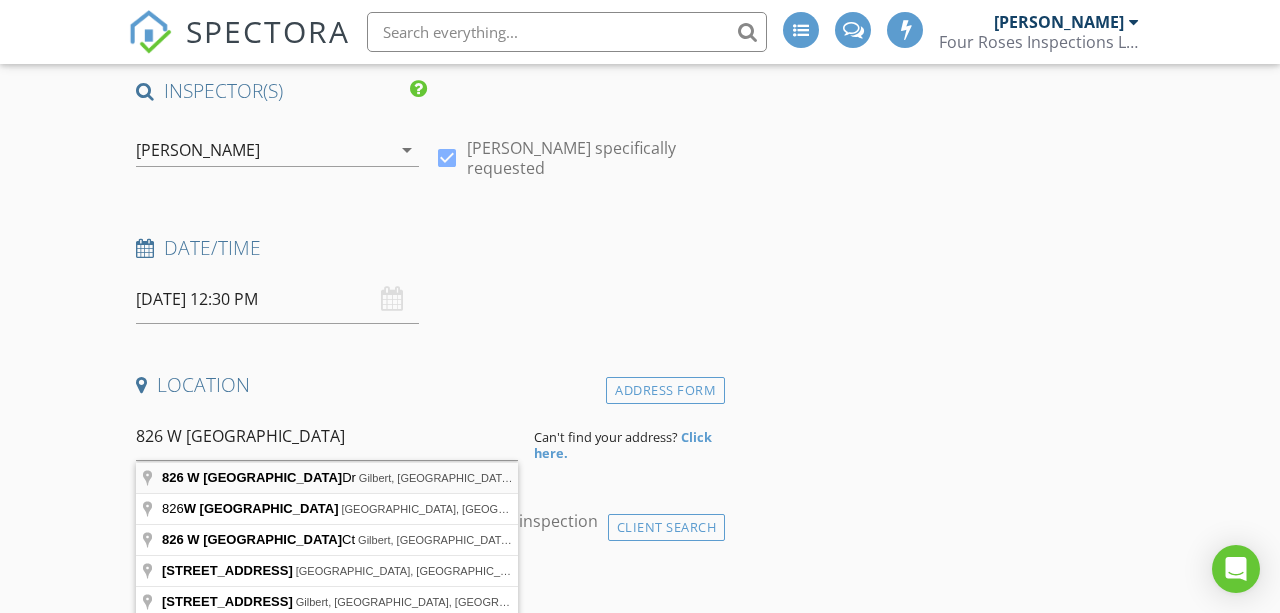 type on "826 W Devon Dr, Gilbert, AZ, USA" 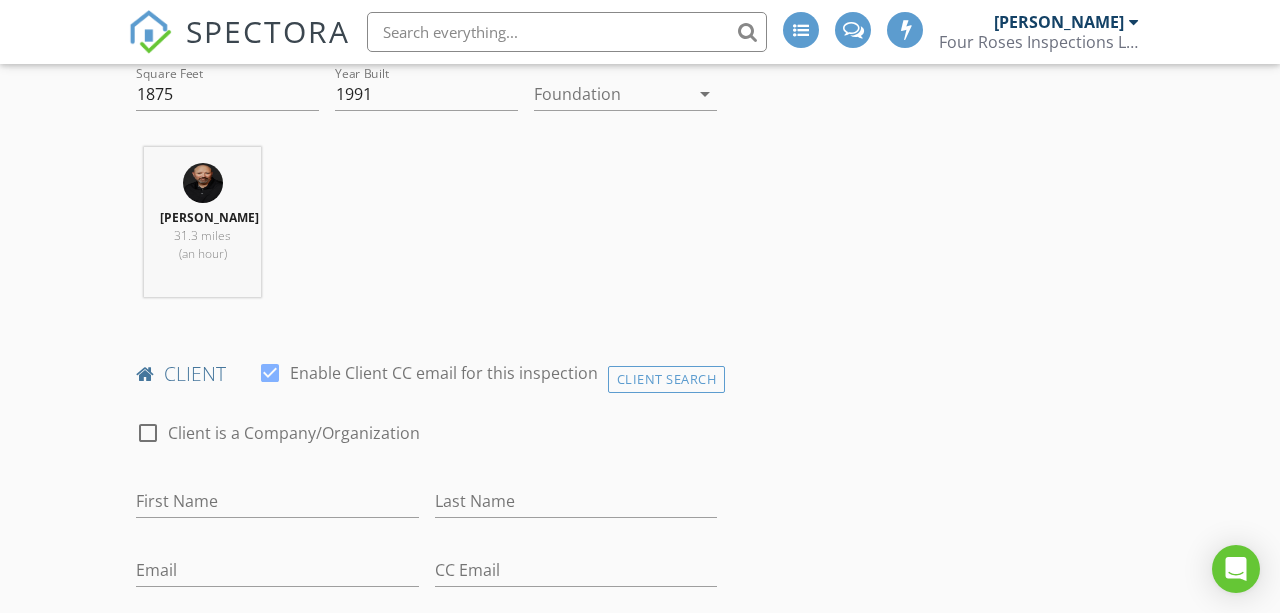 scroll, scrollTop: 809, scrollLeft: 0, axis: vertical 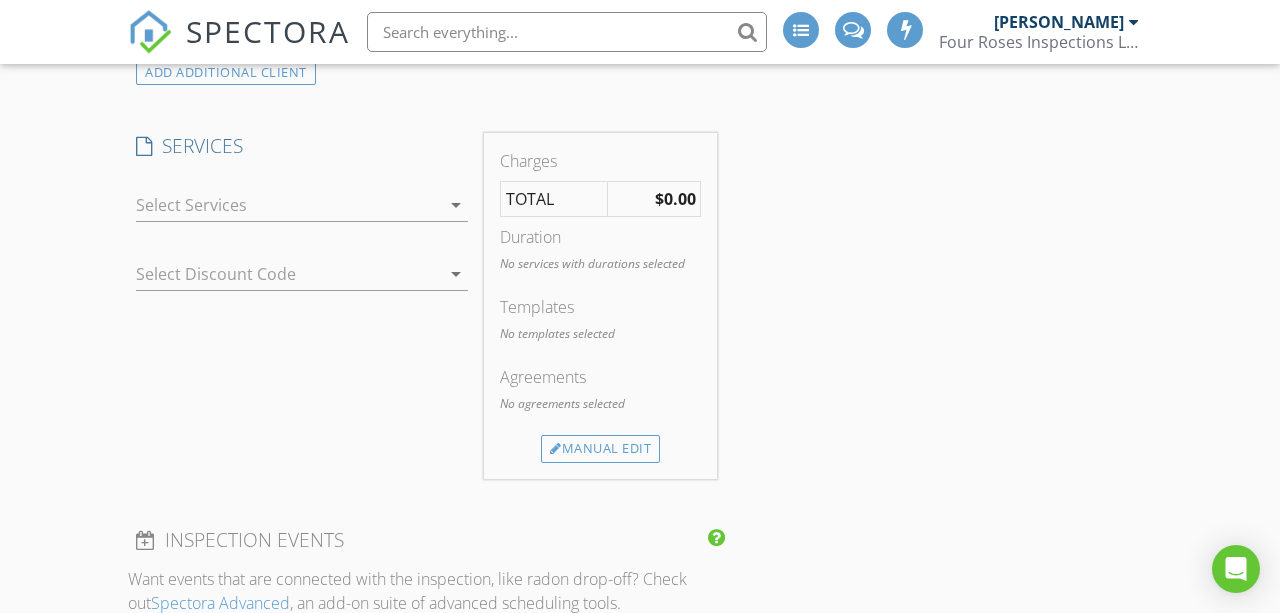 click on "arrow_drop_down" at bounding box center [456, 205] 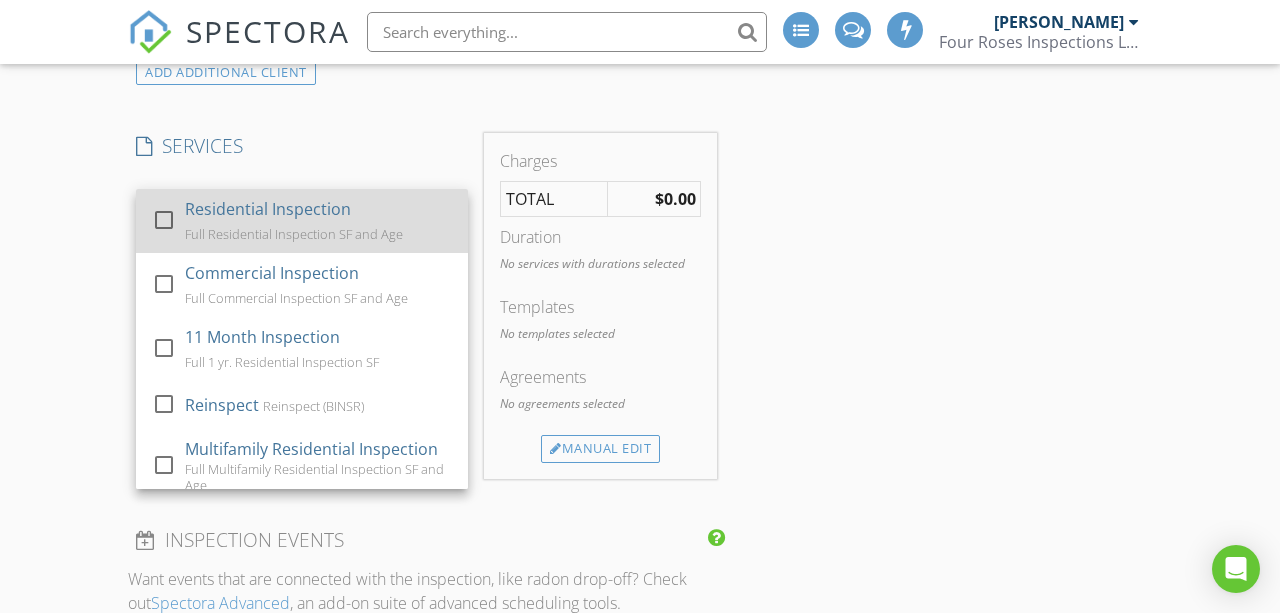 click on "Residential Inspection   Full Residential Inspection SF and Age" at bounding box center (318, 221) 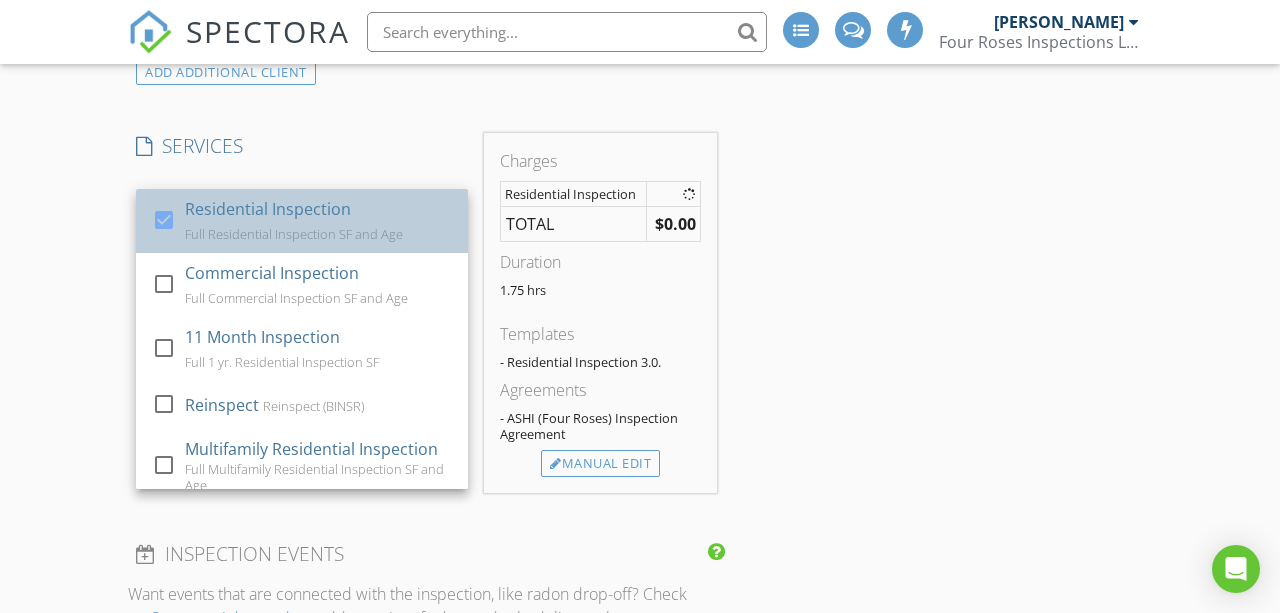 checkbox on "true" 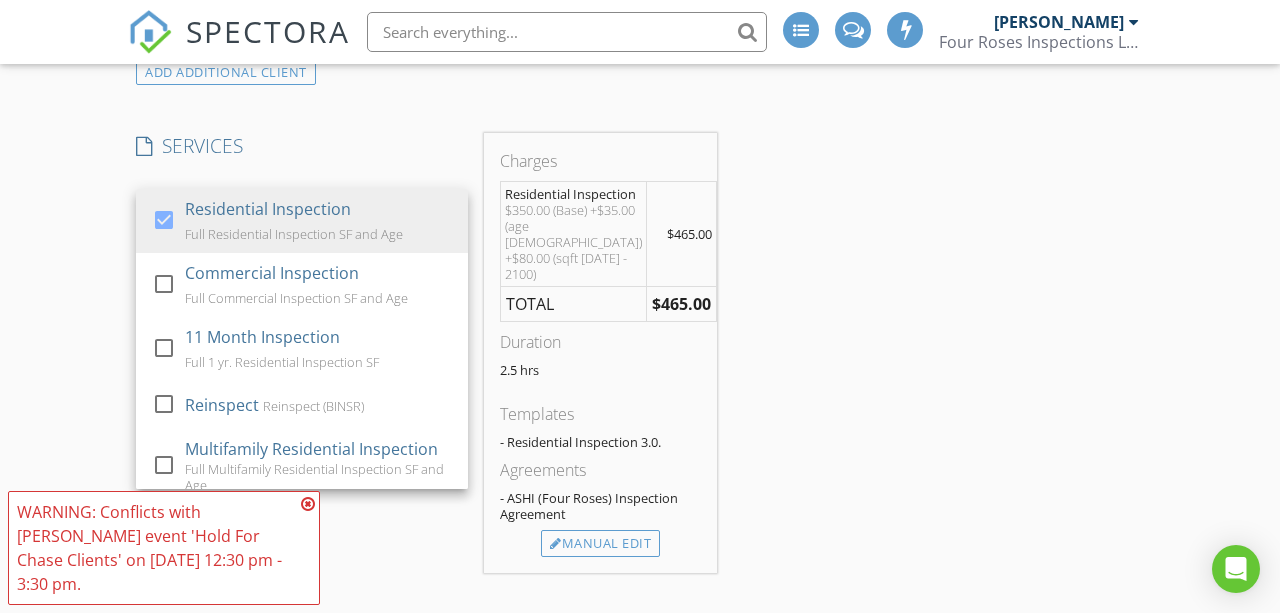 click on "INSPECTOR(S)
check_box   Morgan Brown   PRIMARY   Morgan Brown arrow_drop_down   check_box Morgan Brown specifically requested
Date/Time
07/30/2025 12:30 PM
Location
Address Search       Address 826 W Devon Dr   Unit   City Gilbert   State AZ   Zip 85233   County Maricopa     Square Feet 1875   Year Built 1991   Foundation arrow_drop_down     Morgan Brown     31.3 miles     (an hour)
client
check_box Enable Client CC email for this inspection   Client Search     check_box_outline_blank Client is a Company/Organization     First Name   Last Name   Email   CC Email   Phone         Tags         Notes   Private Notes
ADD ADDITIONAL client
SERVICES
check_box   Residential Inspection   Full Residential Inspection SF and Age check_box_outline_blank   Commercial Inspection" at bounding box center [426, 725] 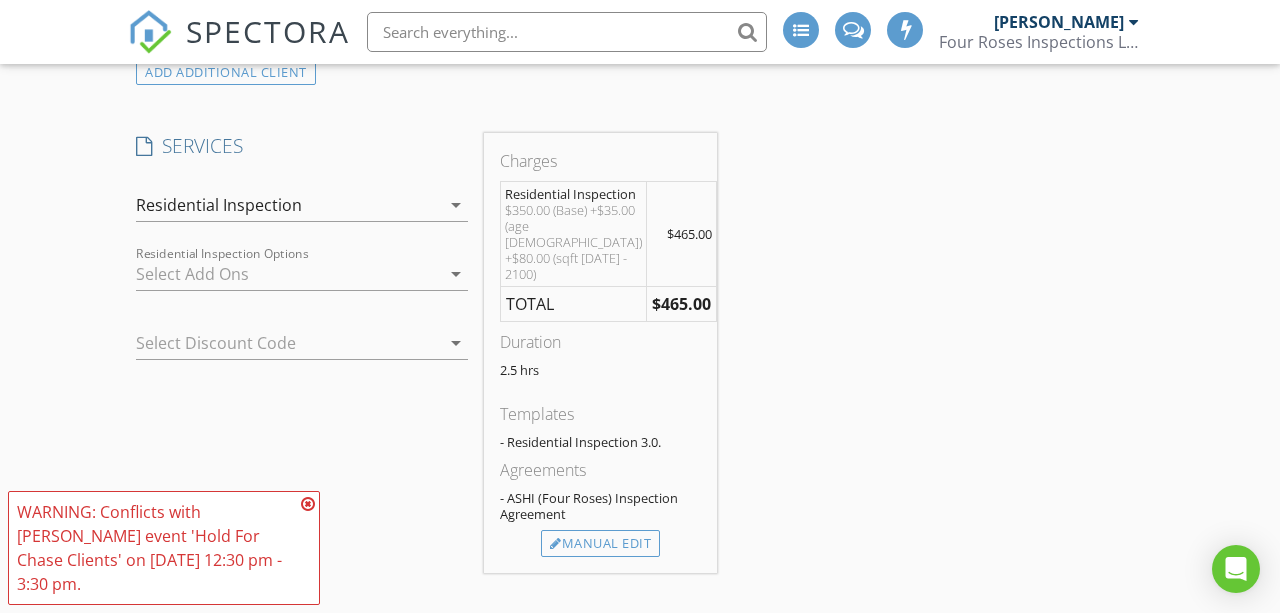 click at bounding box center (288, 274) 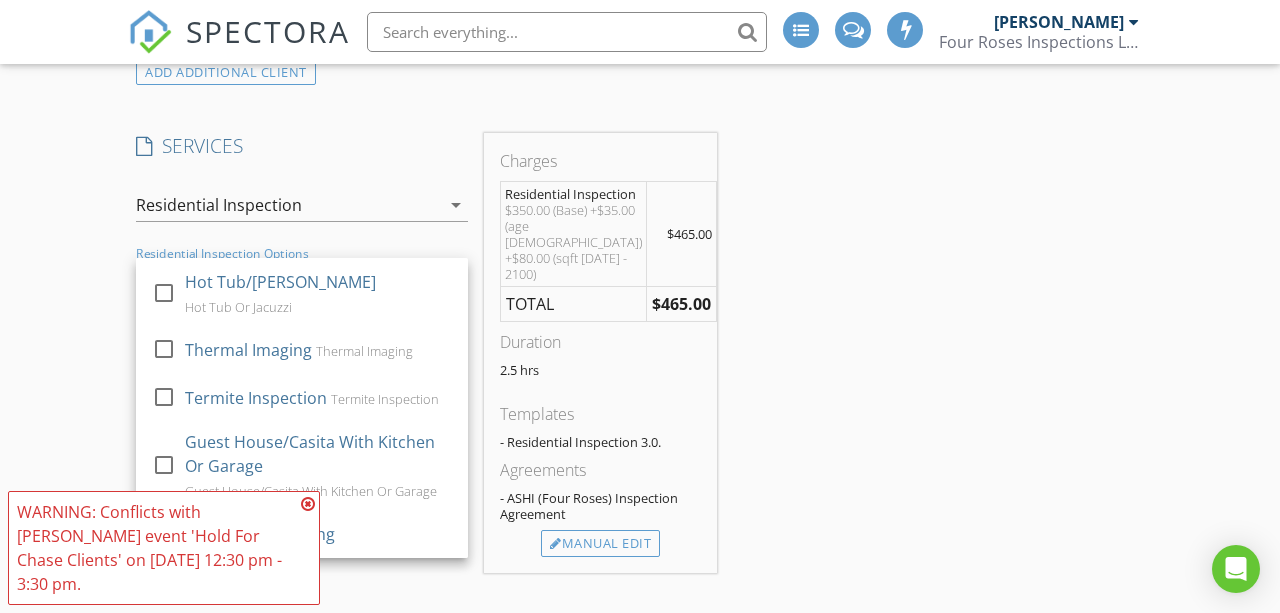 scroll, scrollTop: 108, scrollLeft: 0, axis: vertical 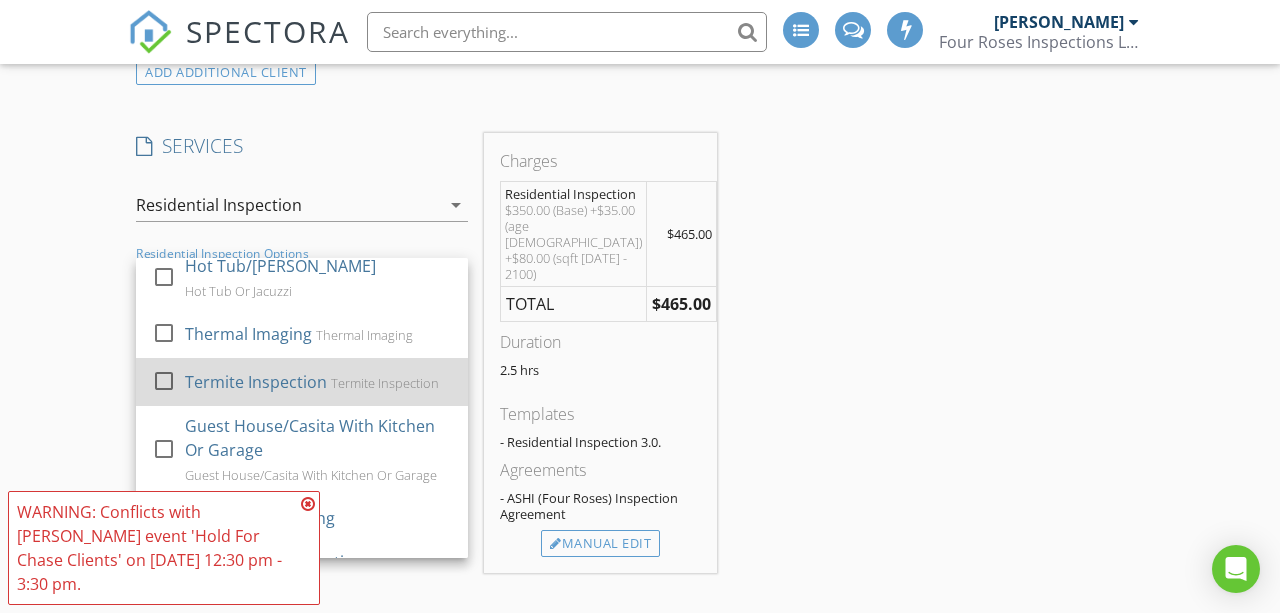 click on "Termite Inspection" at bounding box center [256, 382] 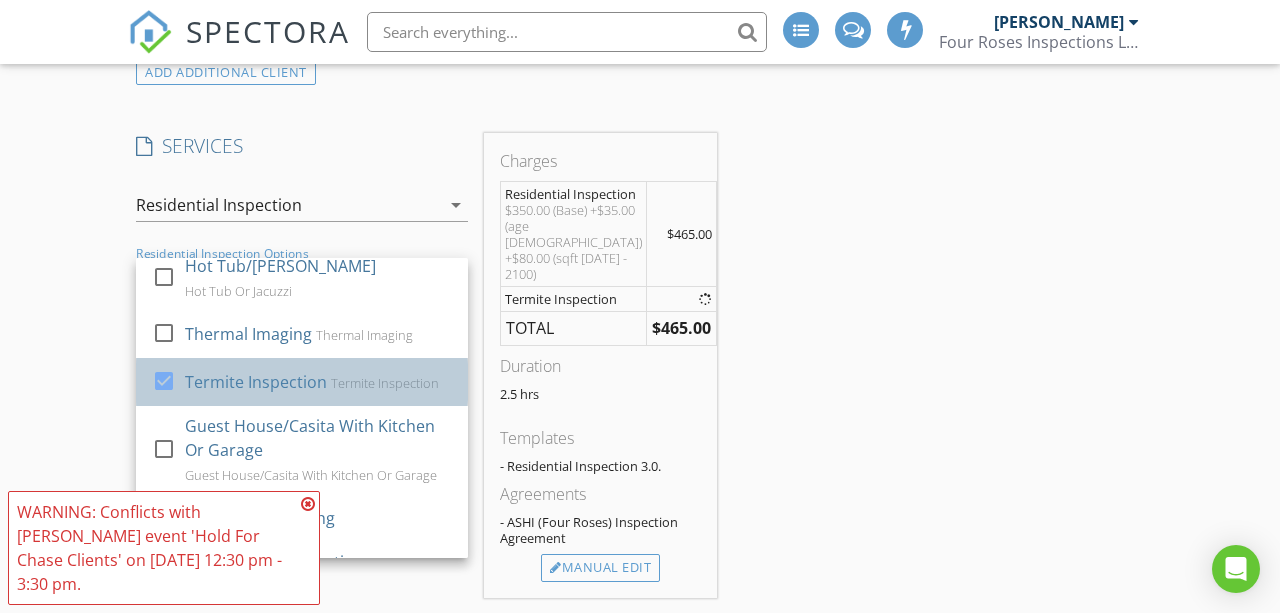 checkbox on "true" 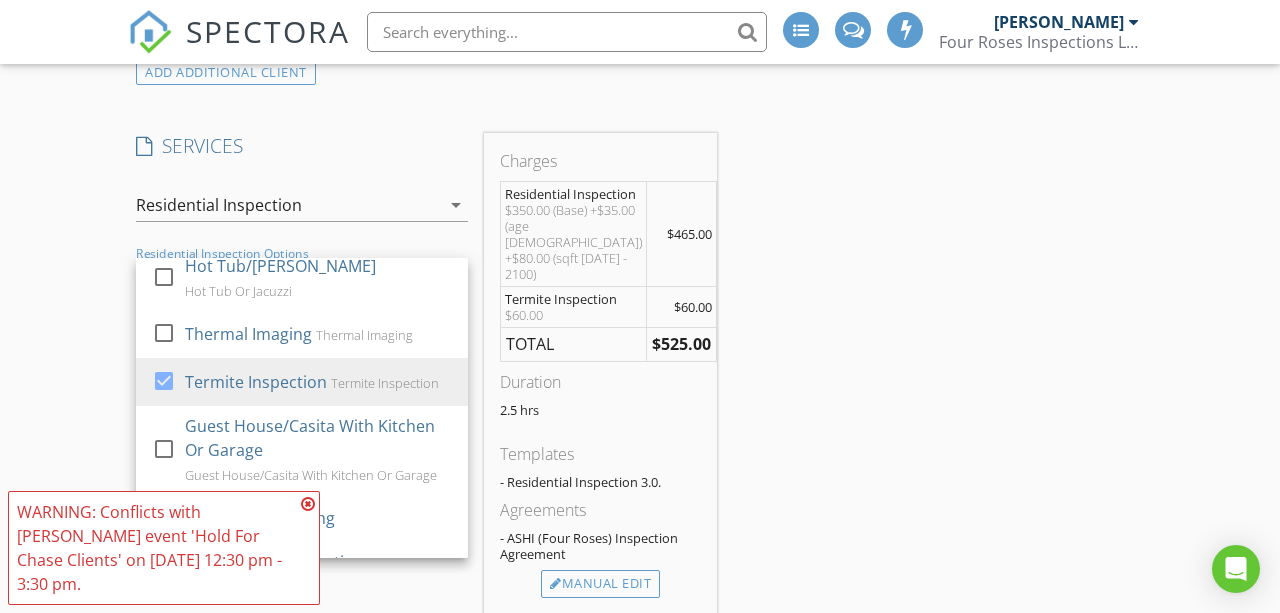click on "New Inspection
INSPECTOR(S)
check_box   Morgan Brown   PRIMARY   Morgan Brown arrow_drop_down   check_box Morgan Brown specifically requested
Date/Time
07/30/2025 12:30 PM
Location
Address Search       Address 826 W Devon Dr   Unit   City Gilbert   State AZ   Zip 85233   County Maricopa     Square Feet 1875   Year Built 1991   Foundation arrow_drop_down     Morgan Brown     31.3 miles     (an hour)
client
check_box Enable Client CC email for this inspection   Client Search     check_box_outline_blank Client is a Company/Organization     First Name   Last Name   Email   CC Email   Phone         Tags         Notes   Private Notes
ADD ADDITIONAL client
SERVICES
check_box   Residential Inspection   Full Residential Inspection SF and Age check_box_outline_blank" at bounding box center (640, 770) 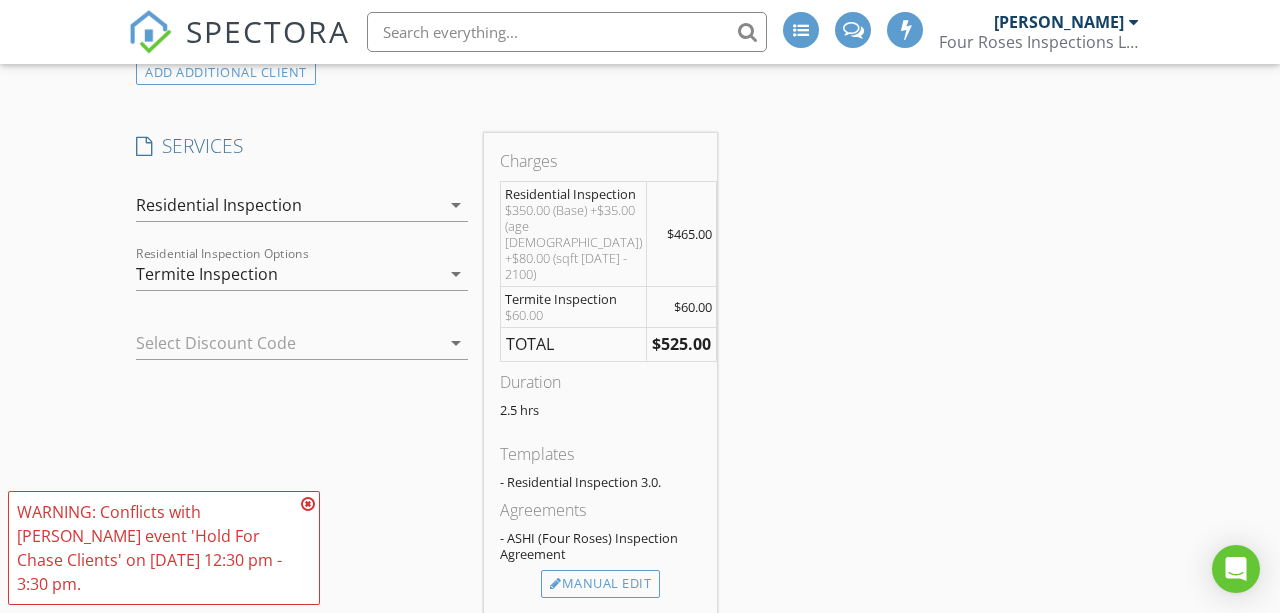 click at bounding box center (274, 343) 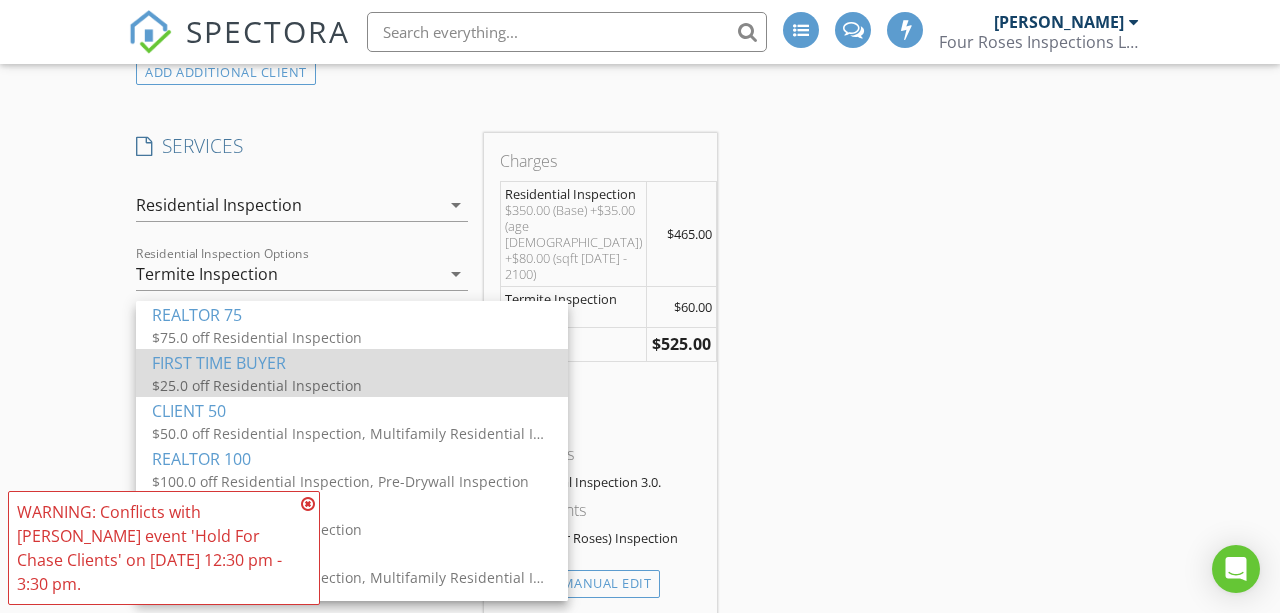 click on "FIRST TIME BUYER" at bounding box center [352, 363] 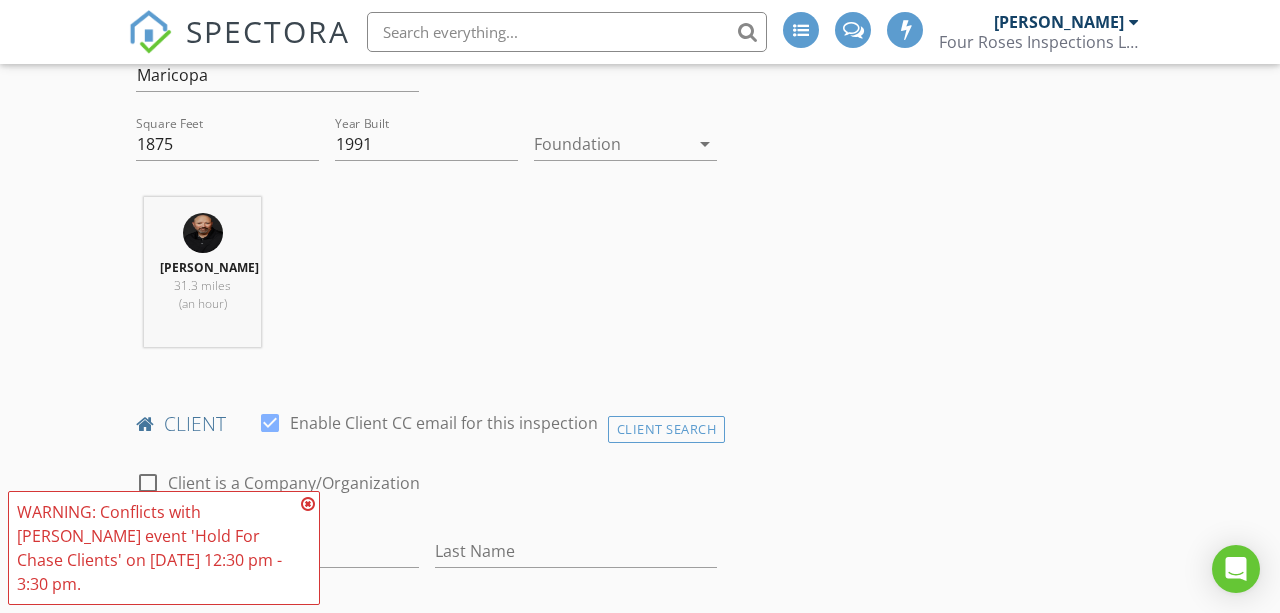 scroll, scrollTop: 631, scrollLeft: 0, axis: vertical 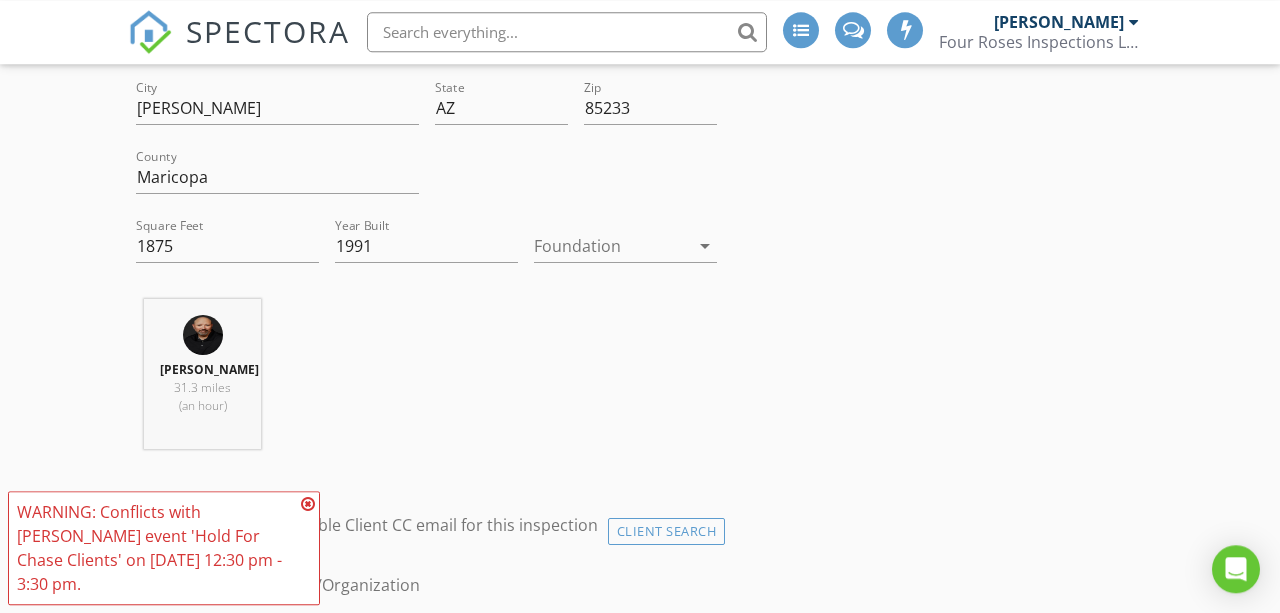 click at bounding box center (308, 504) 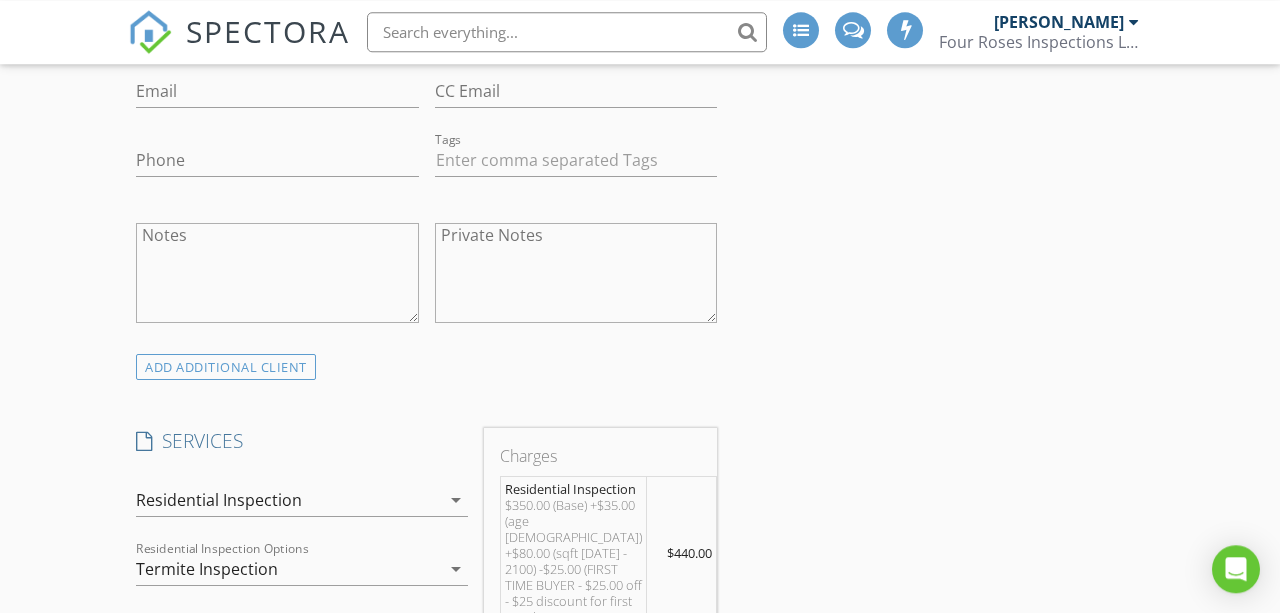 scroll, scrollTop: 1599, scrollLeft: 0, axis: vertical 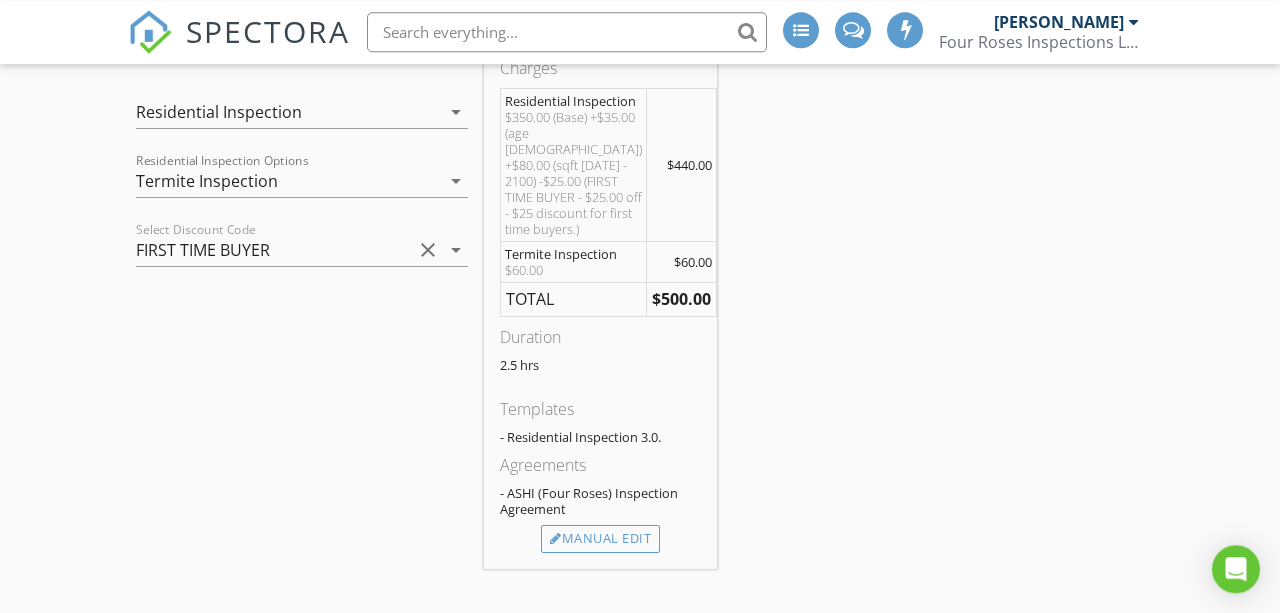click on "arrow_drop_down" at bounding box center (456, 250) 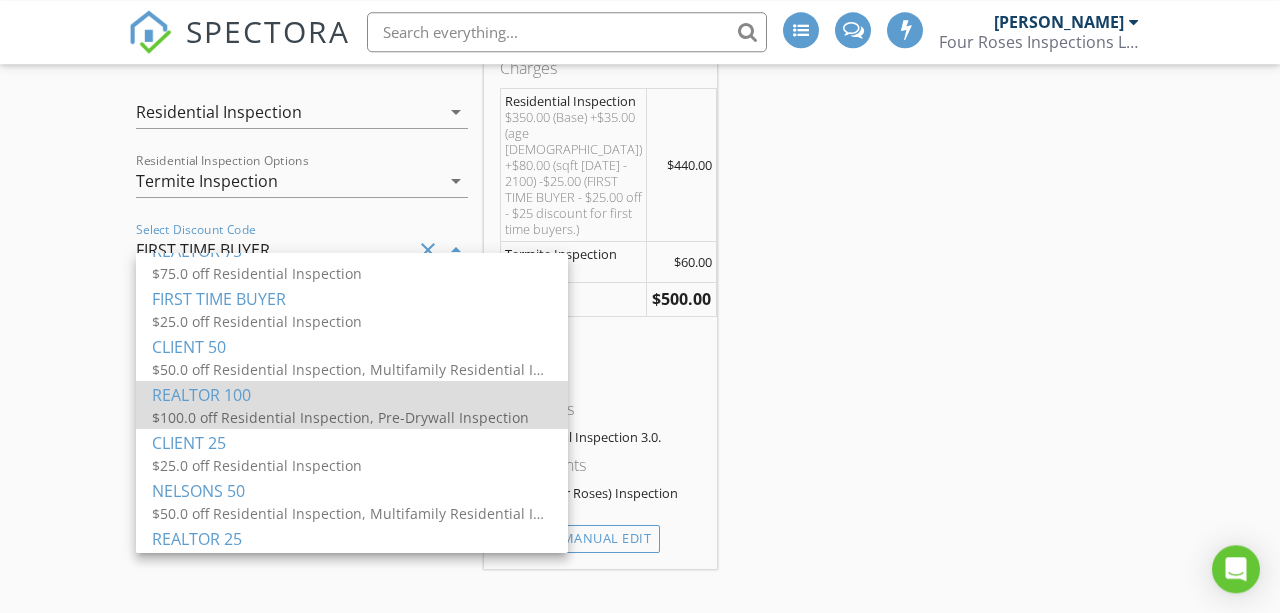 scroll, scrollTop: 14, scrollLeft: 0, axis: vertical 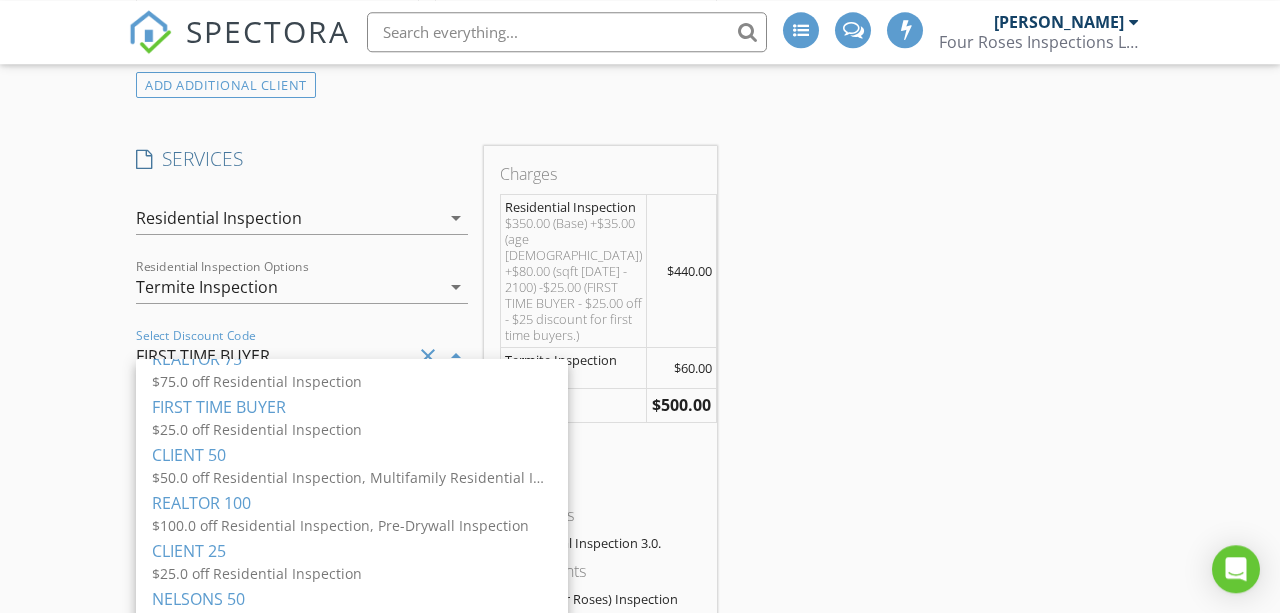 click on "New Inspection
INSPECTOR(S)
check_box   Morgan Brown   PRIMARY   Morgan Brown arrow_drop_down   check_box Morgan Brown specifically requested
Date/Time
07/30/2025 12:30 PM
Location
Address Search       Address 826 W Devon Dr   Unit   City Gilbert   State AZ   Zip 85233   County Maricopa     Square Feet 1875   Year Built 1991   Foundation arrow_drop_down     Morgan Brown     31.3 miles     (an hour)
client
check_box Enable Client CC email for this inspection   Client Search     check_box_outline_blank Client is a Company/Organization     First Name   Last Name   Email   CC Email   Phone         Tags         Notes   Private Notes
ADD ADDITIONAL client
SERVICES
check_box   Residential Inspection   Full Residential Inspection SF and Age check_box_outline_blank" at bounding box center [640, 807] 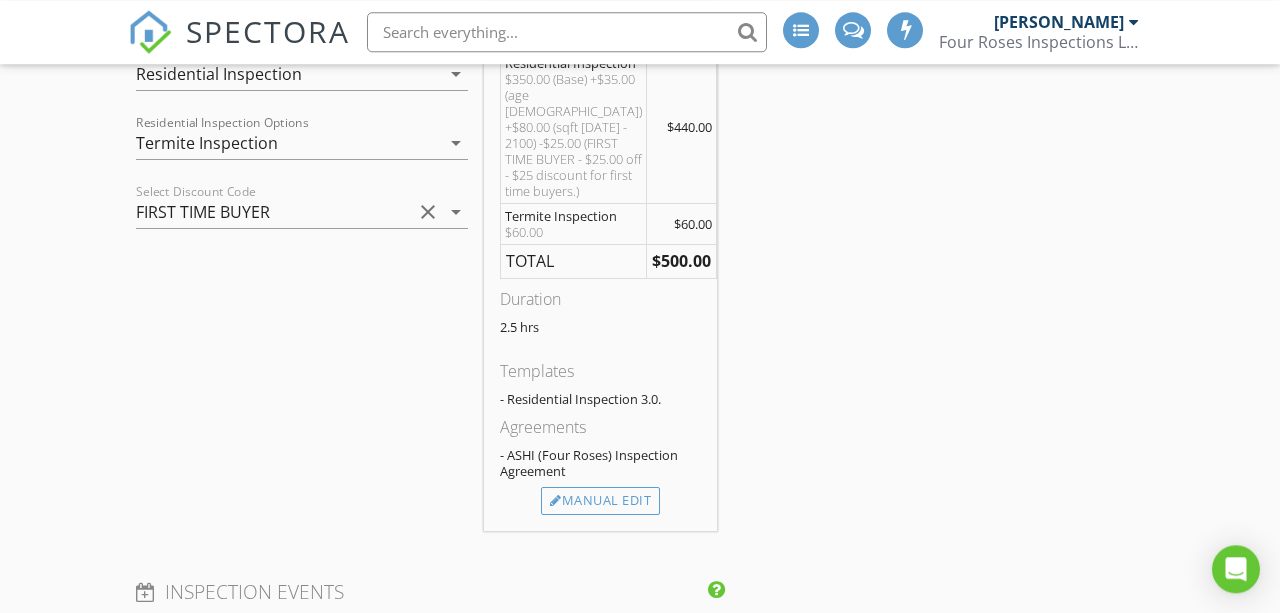 scroll, scrollTop: 1629, scrollLeft: 0, axis: vertical 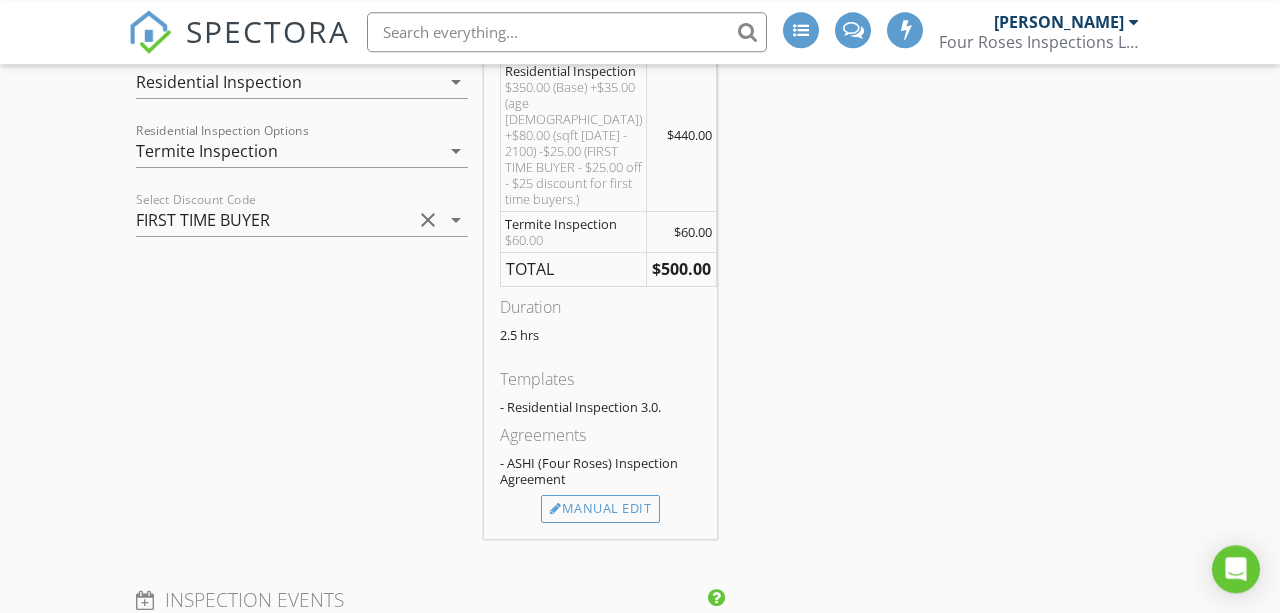 click on "arrow_drop_down" at bounding box center (456, 220) 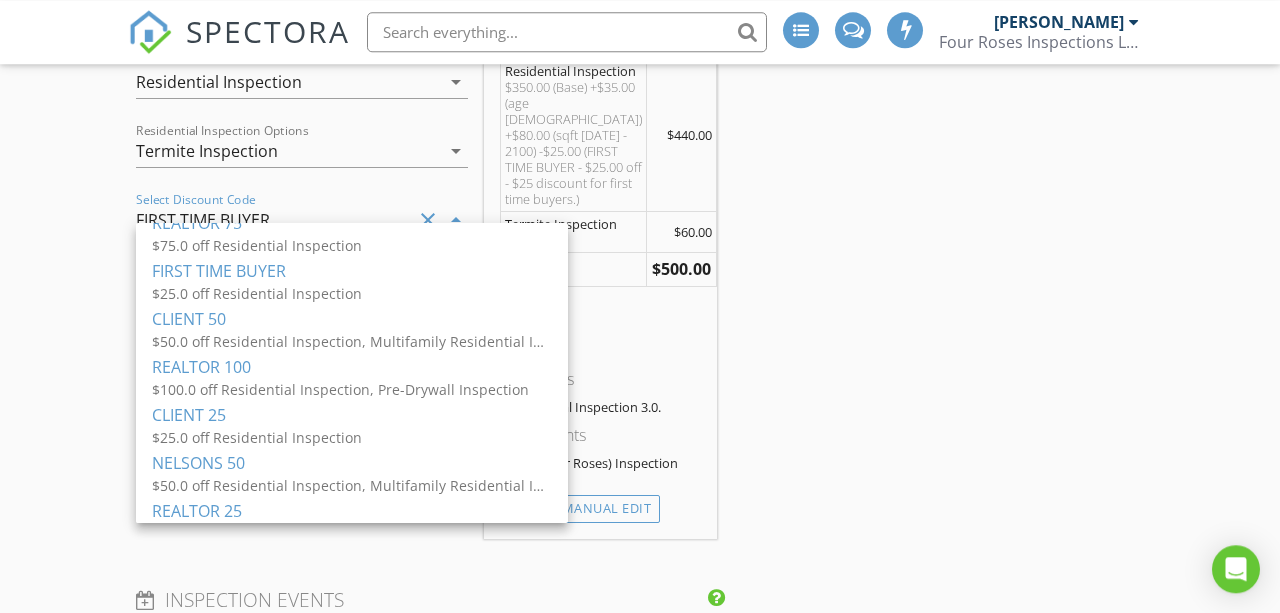 scroll, scrollTop: 14, scrollLeft: 0, axis: vertical 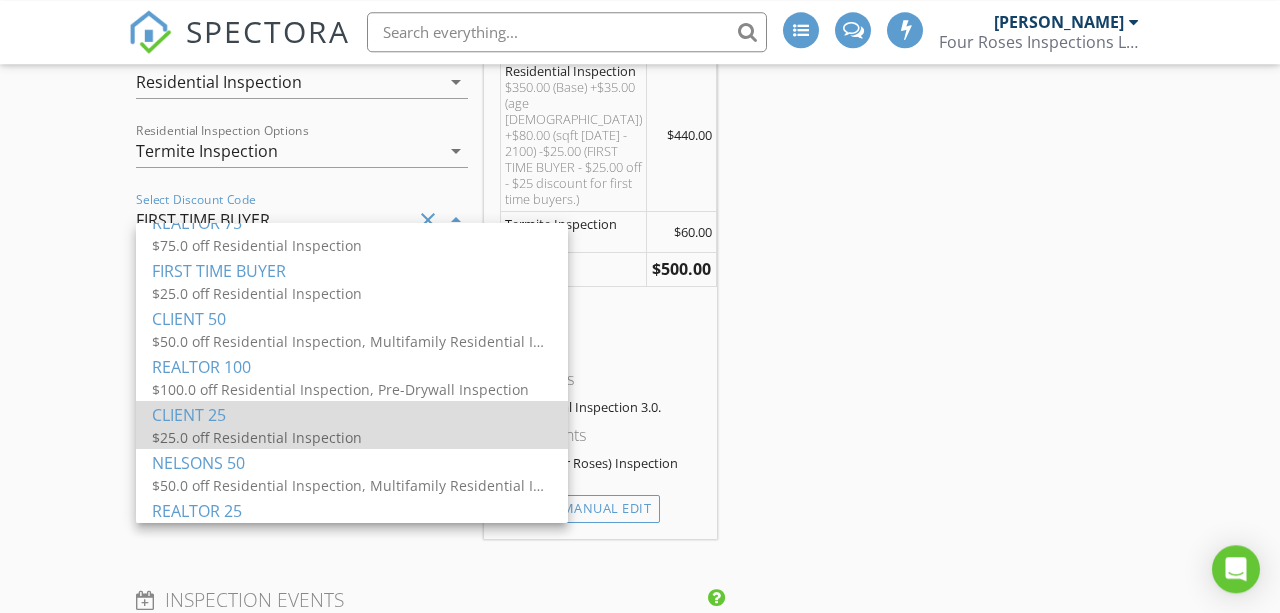 click on "CLIENT 25" at bounding box center (352, 415) 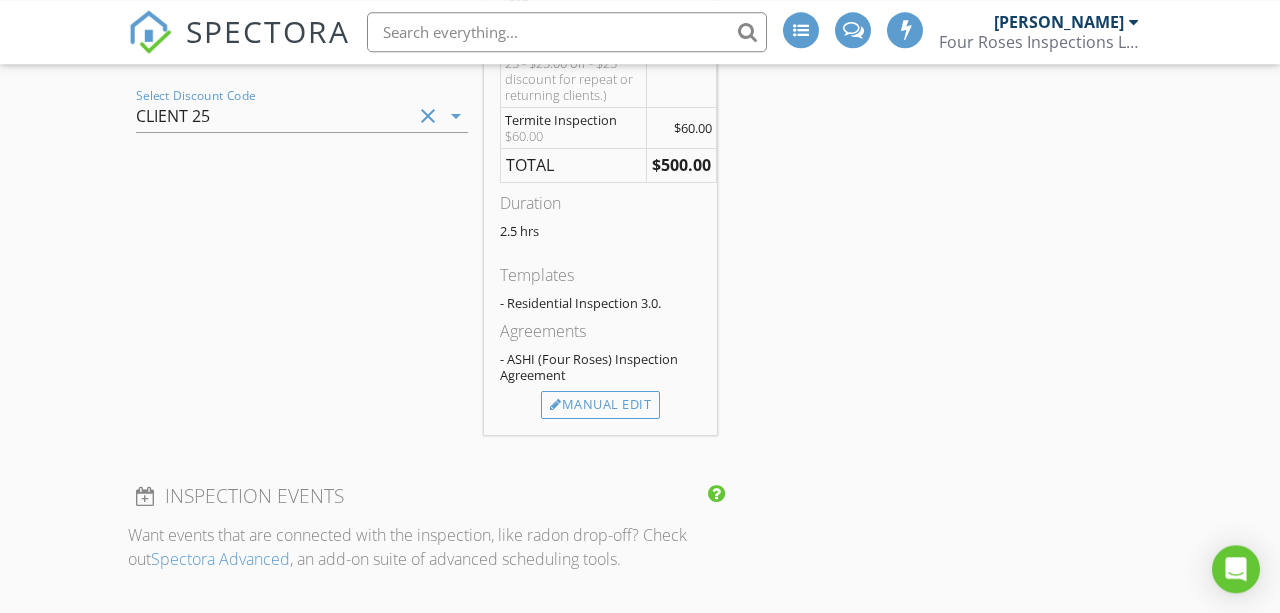 scroll, scrollTop: 1622, scrollLeft: 0, axis: vertical 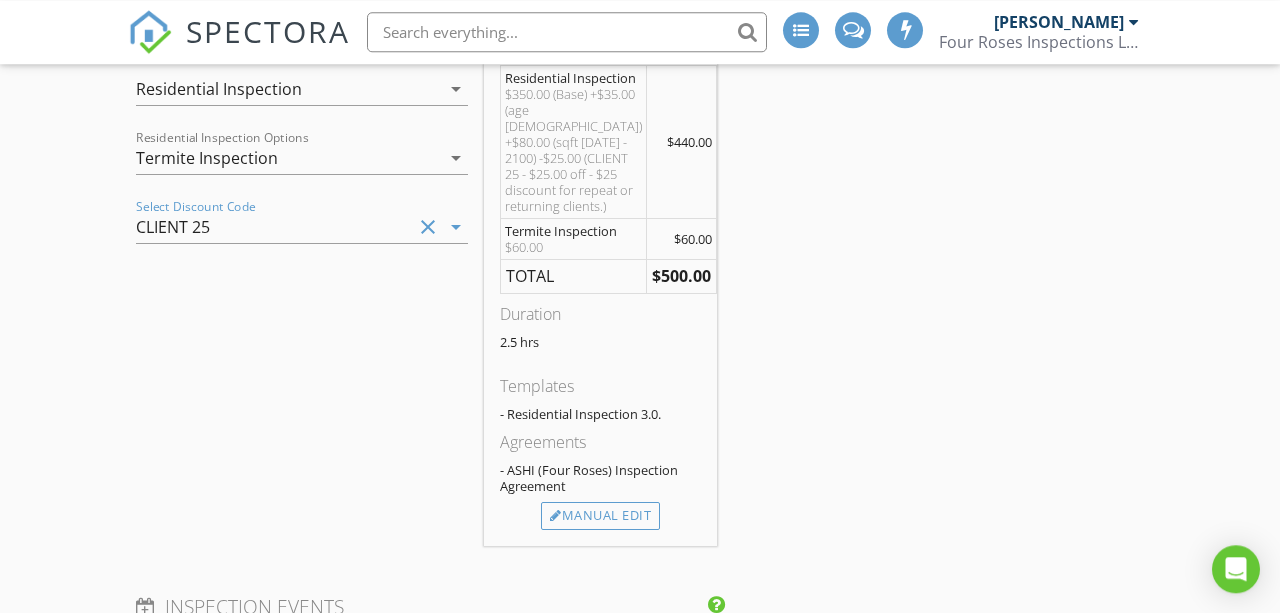 click on "clear" at bounding box center [428, 227] 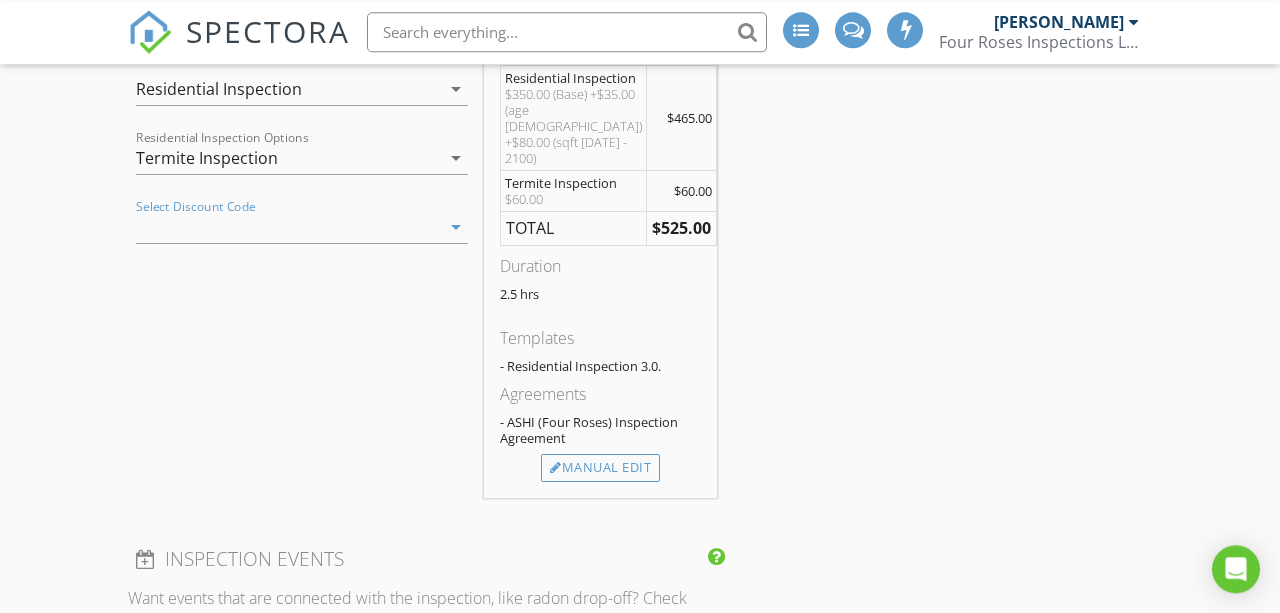 click on "arrow_drop_down" at bounding box center [456, 227] 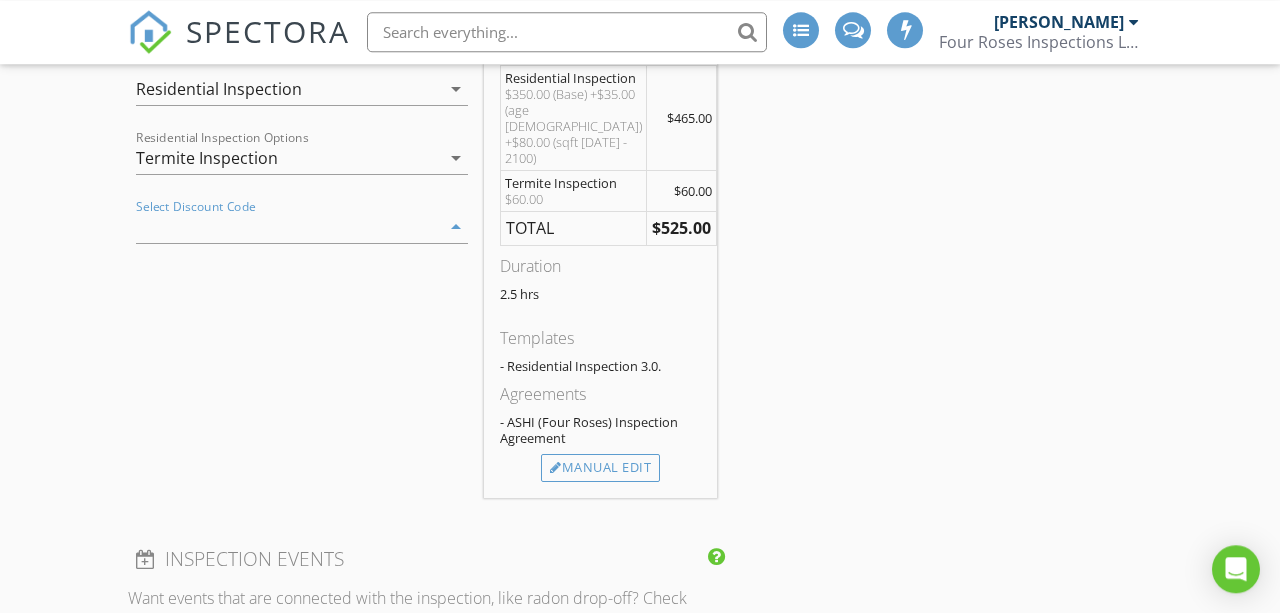 scroll, scrollTop: 14, scrollLeft: 0, axis: vertical 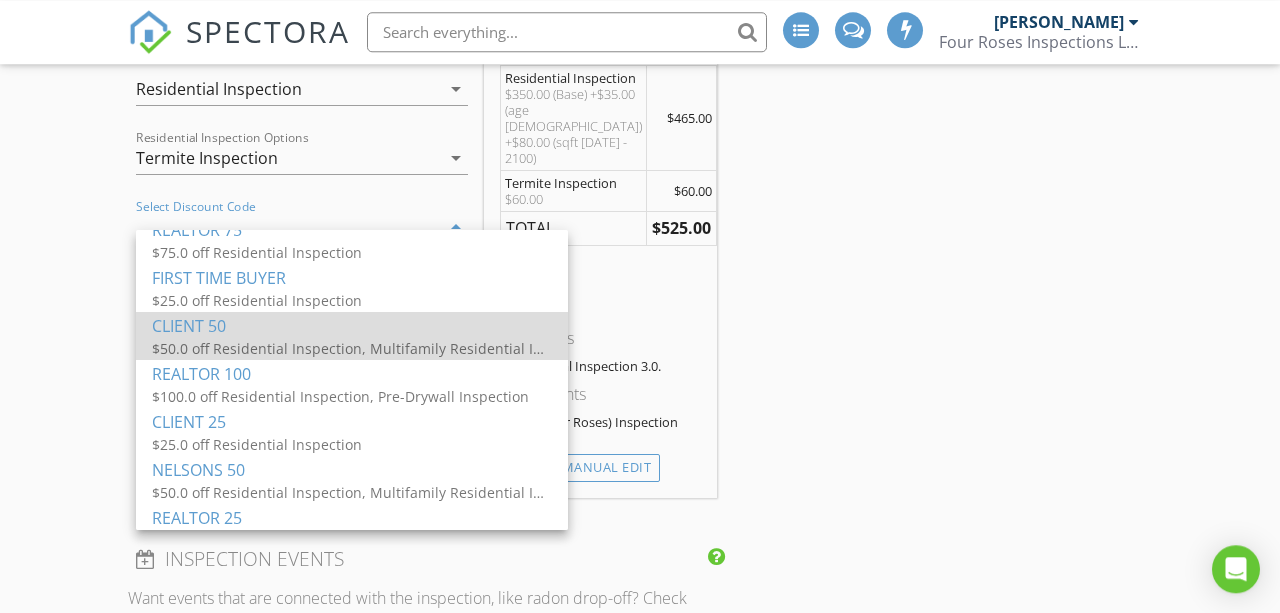 click on "CLIENT 50" at bounding box center [352, 326] 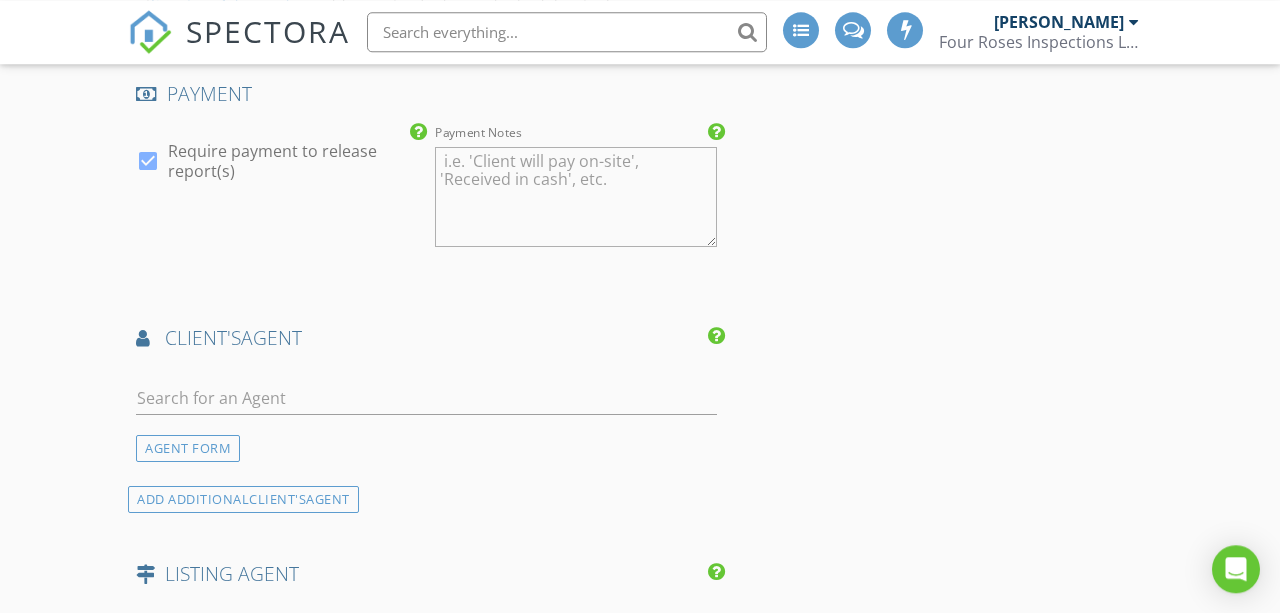 scroll, scrollTop: 2335, scrollLeft: 0, axis: vertical 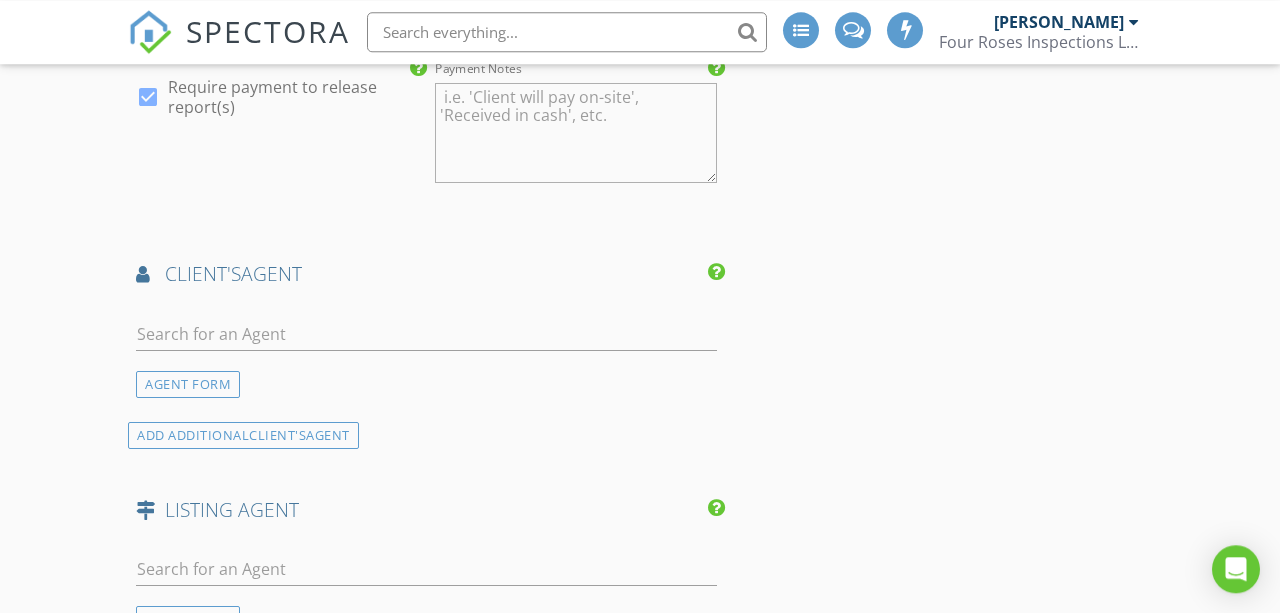 click at bounding box center (426, 338) 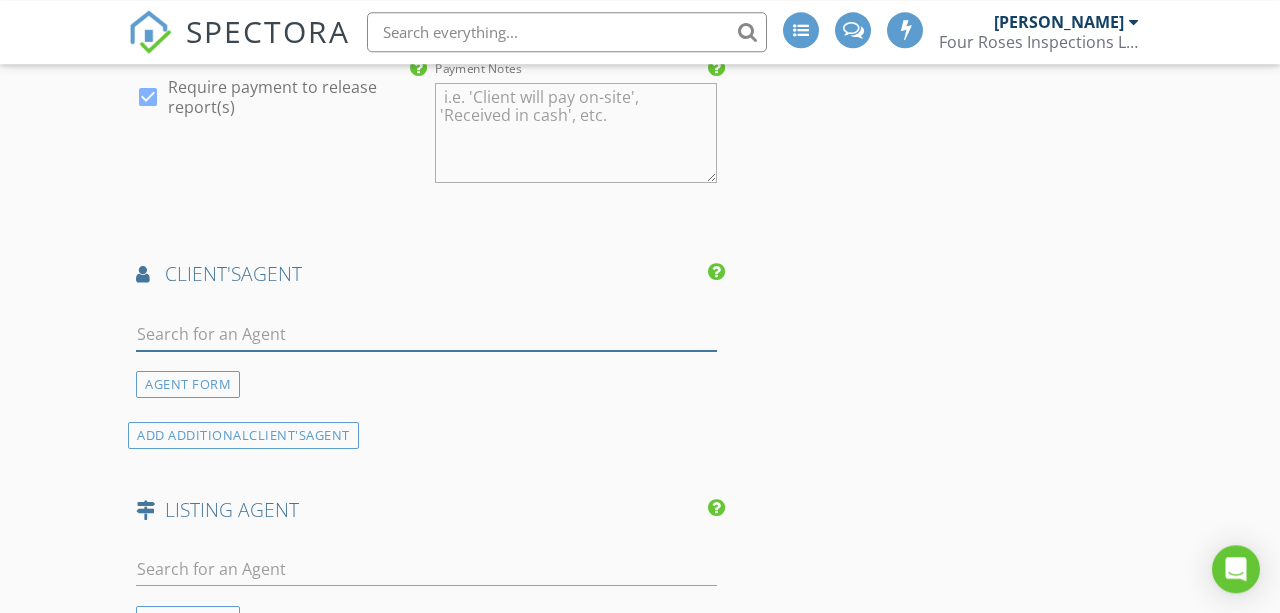click at bounding box center [426, 334] 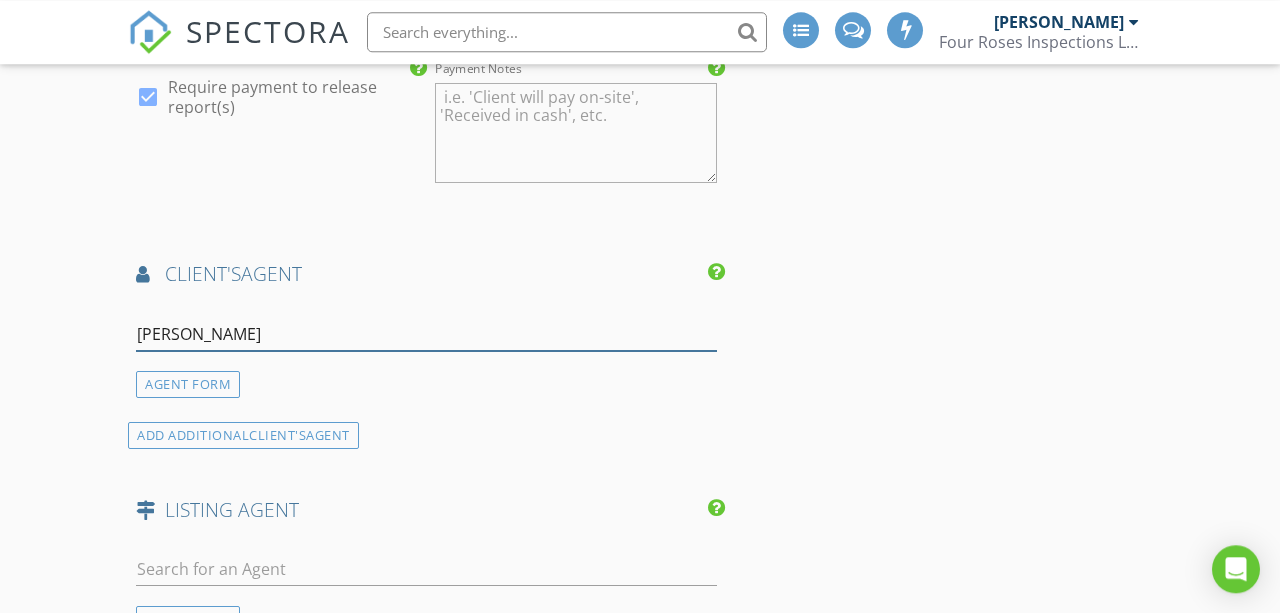 type on "chase" 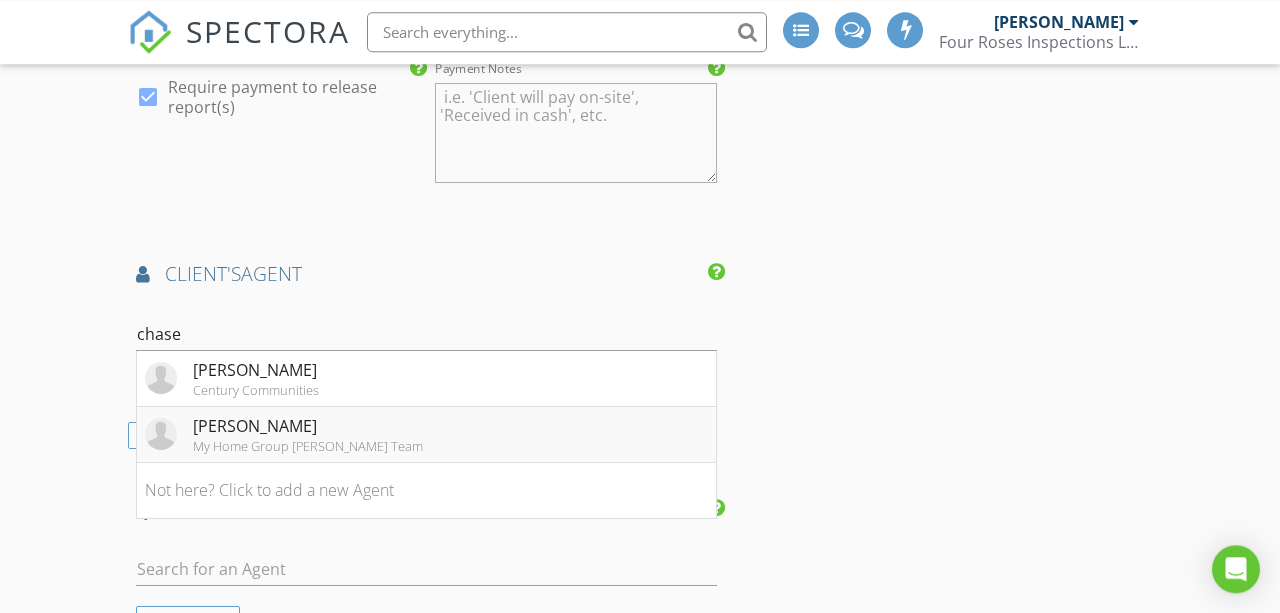 click on "My Home Group [PERSON_NAME] Team" at bounding box center (308, 446) 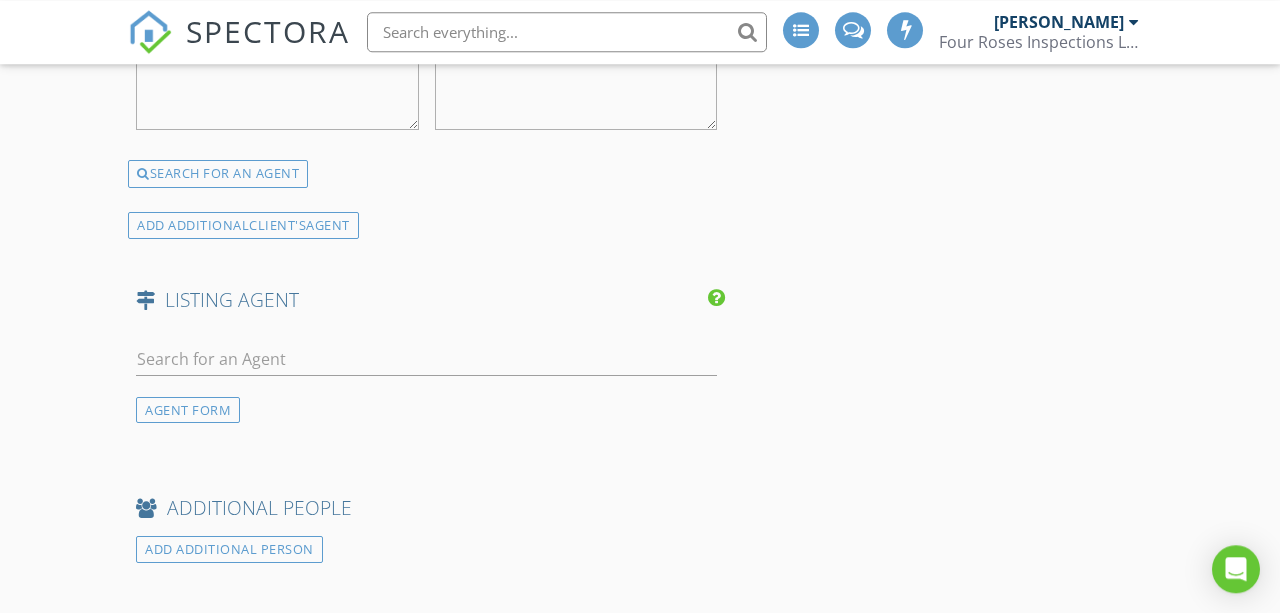 scroll, scrollTop: 2930, scrollLeft: 0, axis: vertical 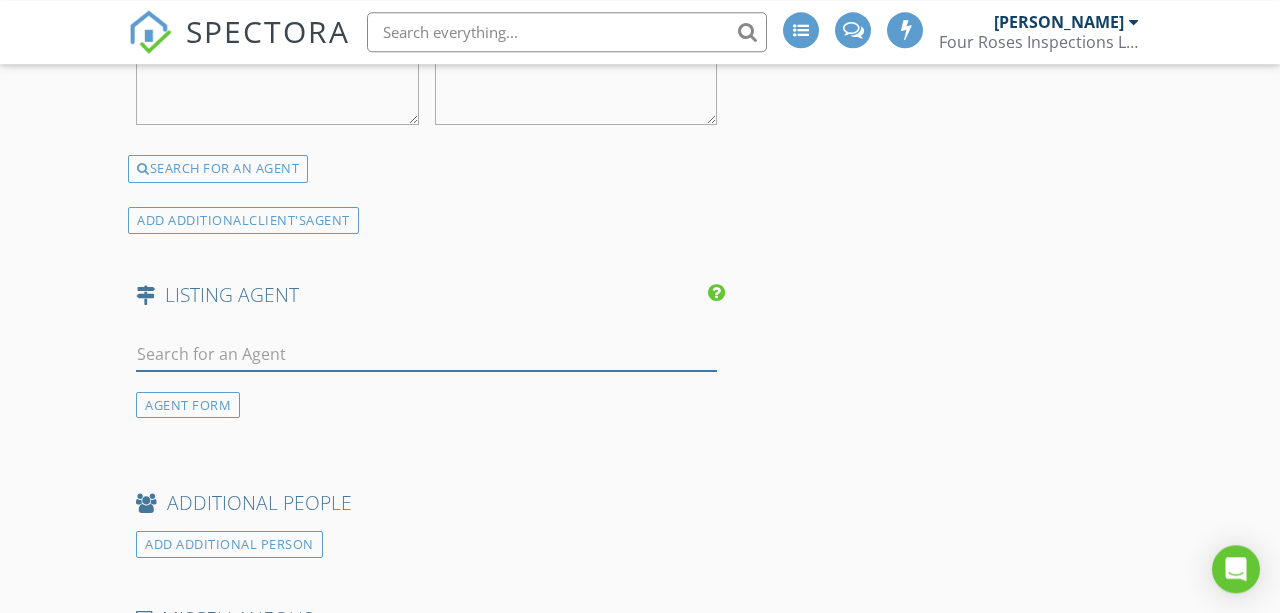 click at bounding box center [426, 354] 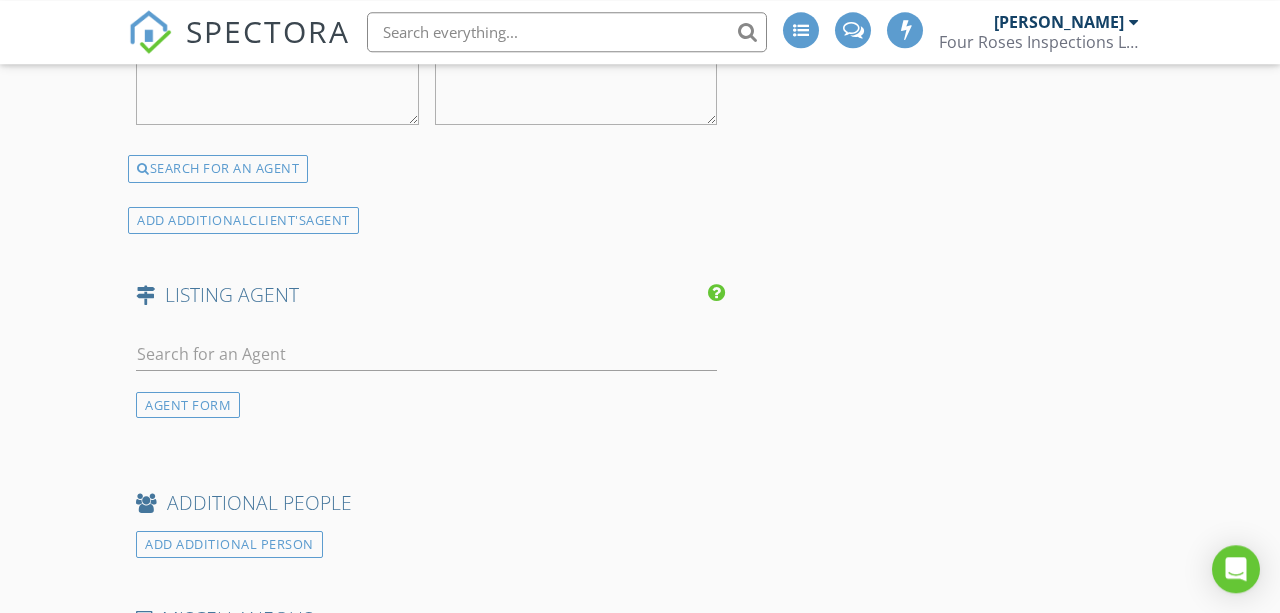 click on "New Inspection
INSPECTOR(S)
check_box   Morgan Brown   PRIMARY   Morgan Brown arrow_drop_down   check_box Morgan Brown specifically requested
Date/Time
07/30/2025 12:30 PM
Location
Address Search       Address 826 W Devon Dr   Unit   City Gilbert   State AZ   Zip 85233   County Maricopa     Square Feet 1875   Year Built 1991   Foundation arrow_drop_down     Morgan Brown     31.3 miles     (an hour)
client
check_box Enable Client CC email for this inspection   Client Search     check_box_outline_blank Client is a Company/Organization     First Name   Last Name   Email   CC Email   Phone         Tags         Notes   Private Notes
ADD ADDITIONAL client
SERVICES
check_box   Residential Inspection   Full Residential Inspection SF and Age check_box_outline_blank" at bounding box center (640, -448) 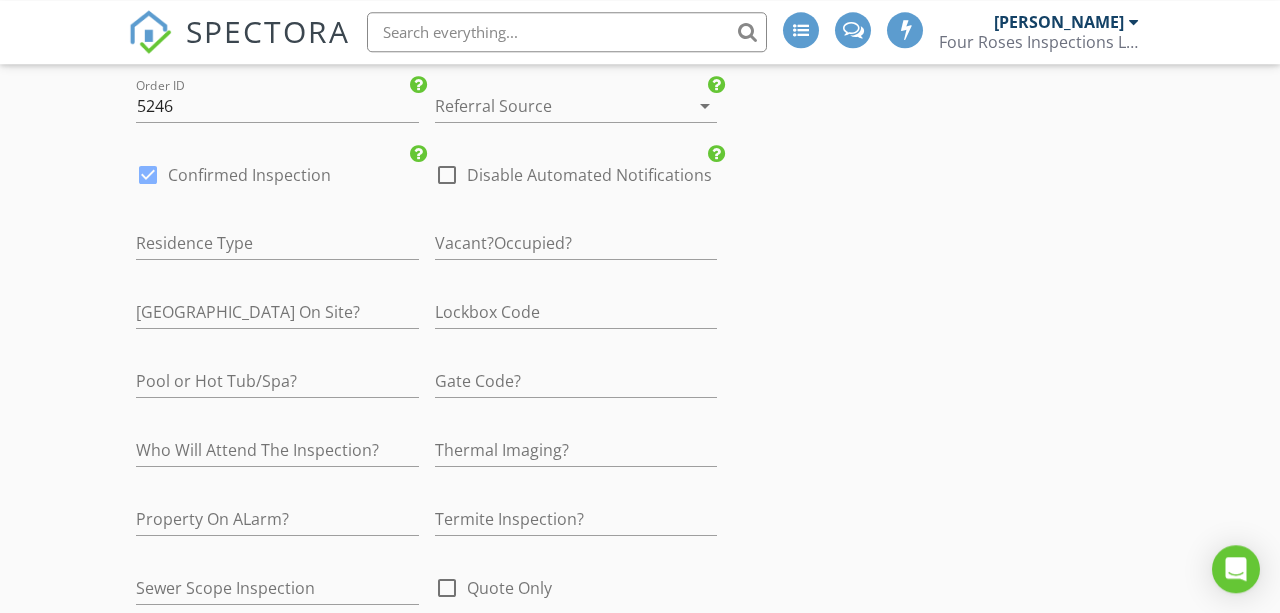 scroll, scrollTop: 3519, scrollLeft: 0, axis: vertical 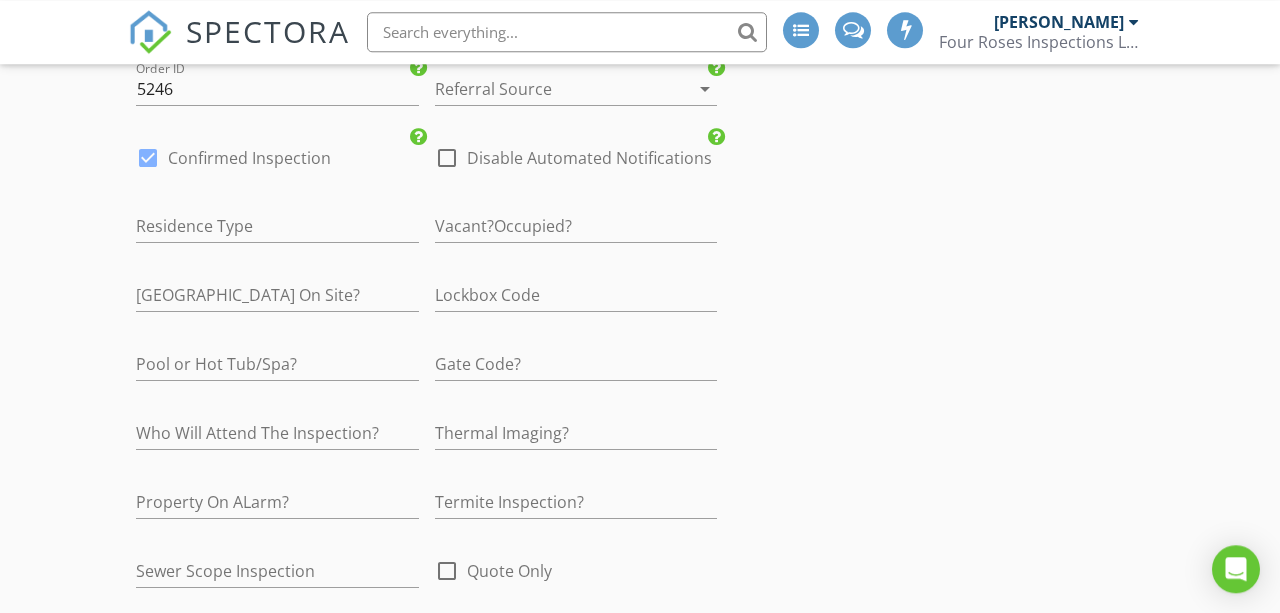 click at bounding box center (148, 158) 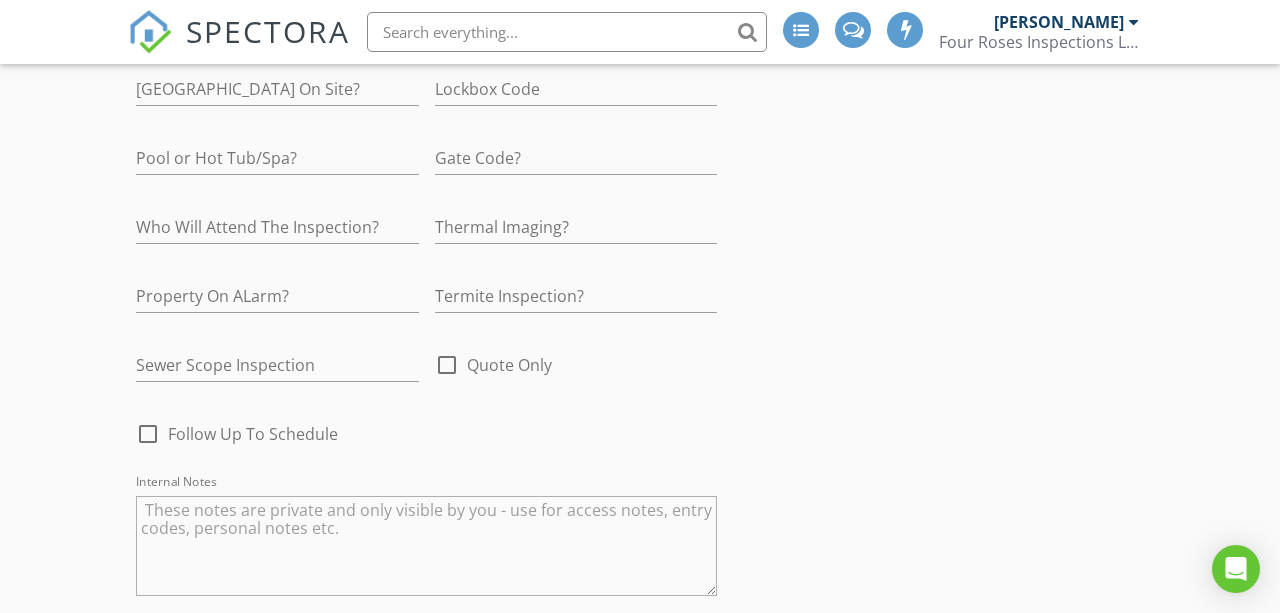 scroll, scrollTop: 4251, scrollLeft: 0, axis: vertical 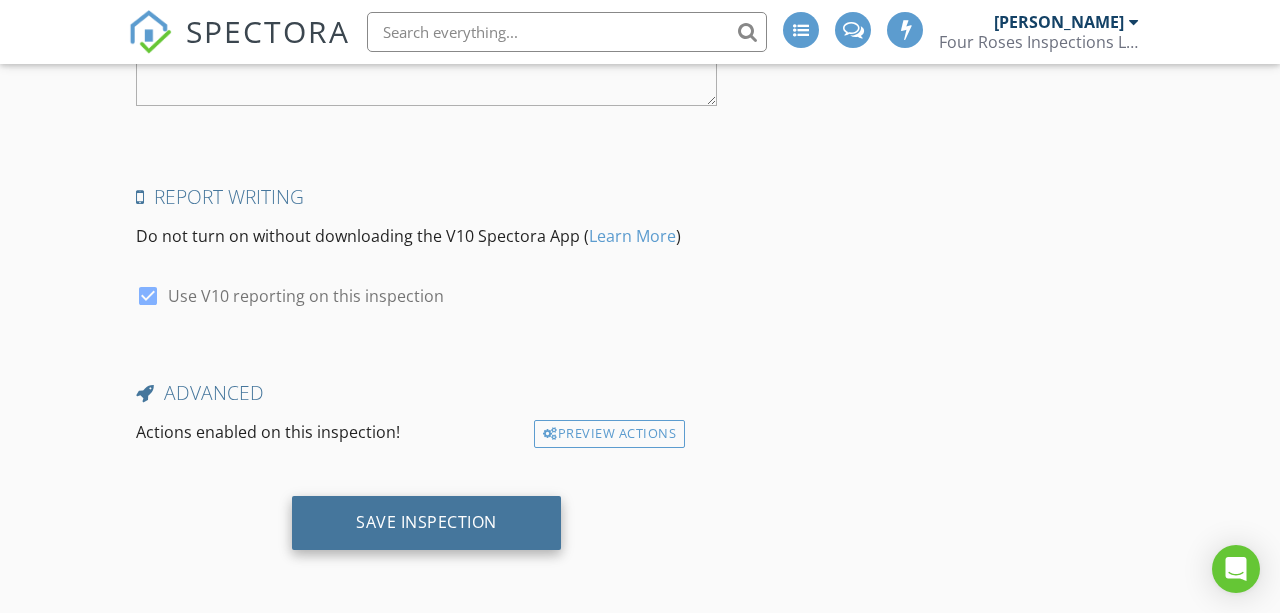click on "Save Inspection" at bounding box center (426, 522) 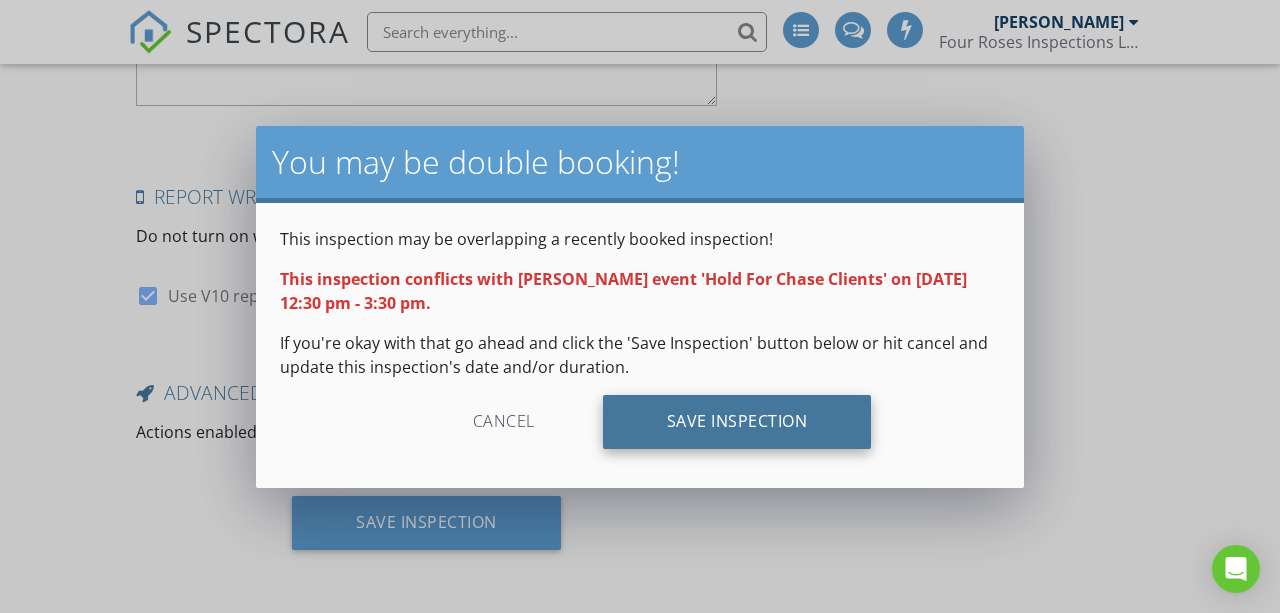 click on "Save Inspection" at bounding box center [737, 422] 